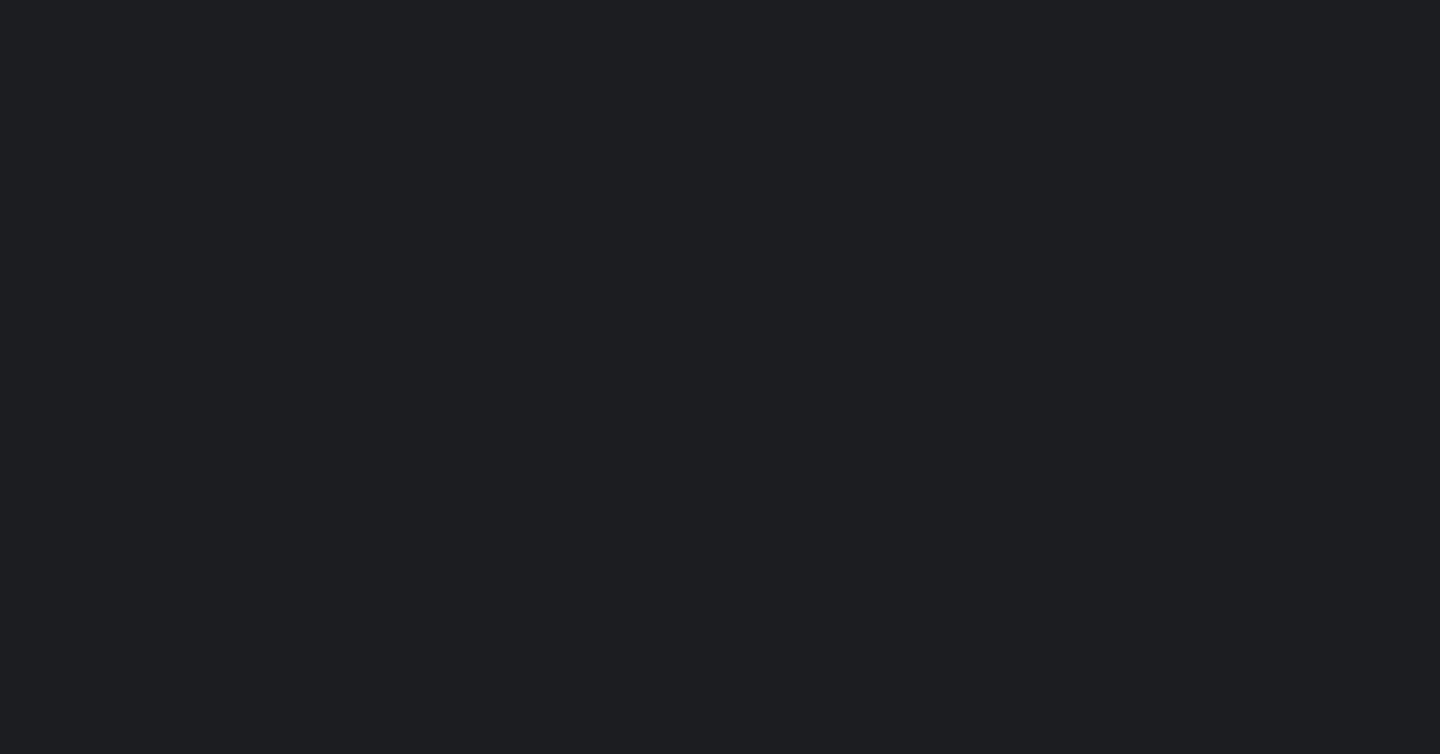 scroll, scrollTop: 0, scrollLeft: 0, axis: both 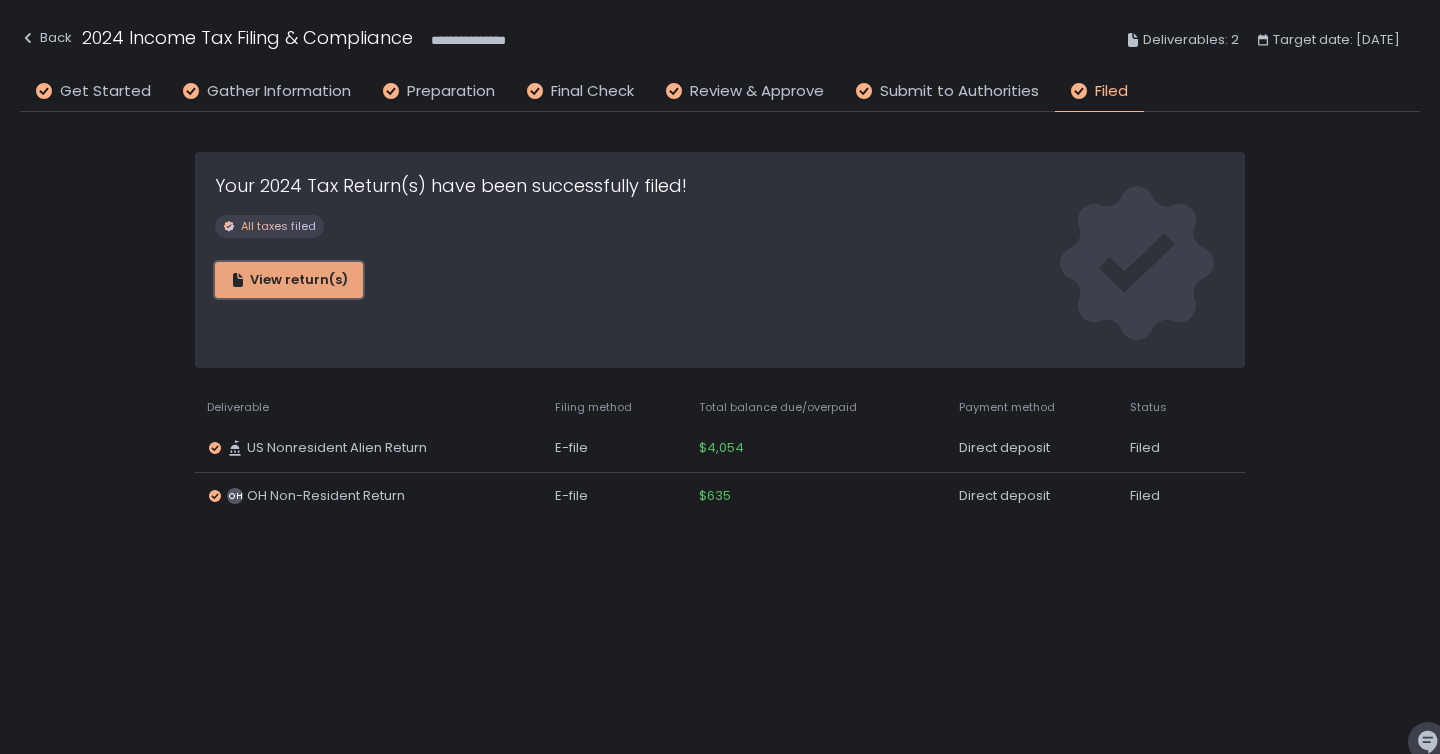click on "View return(s)" 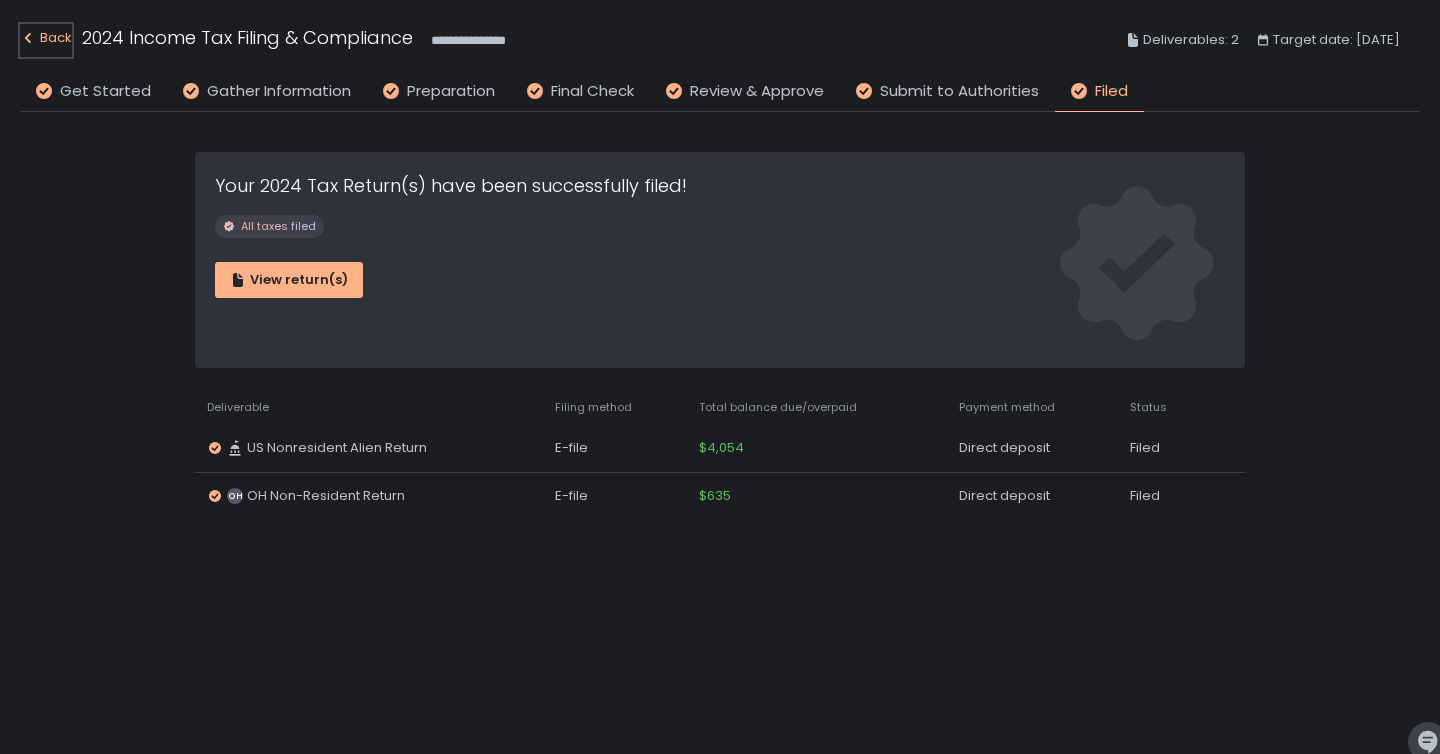 click on "Back" 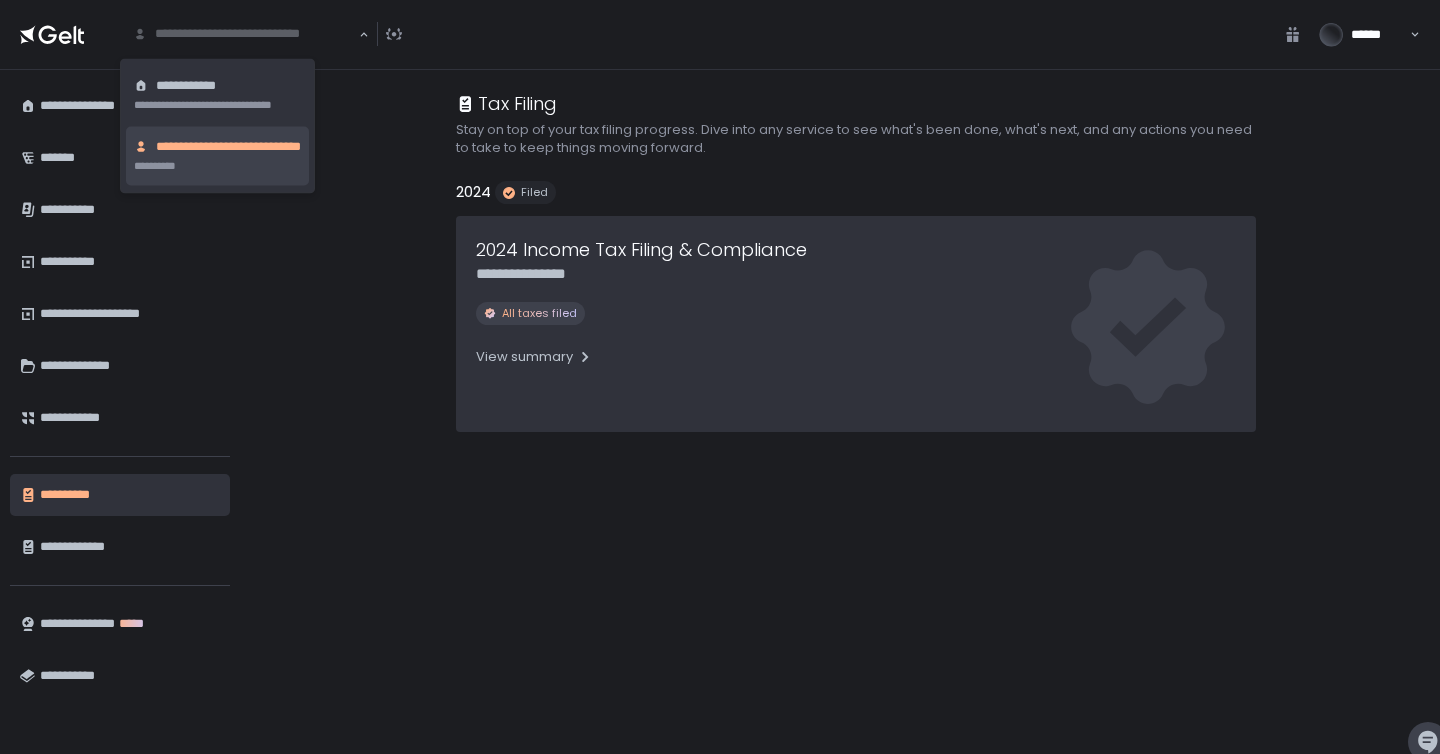 click on "**********" at bounding box center (245, 34) 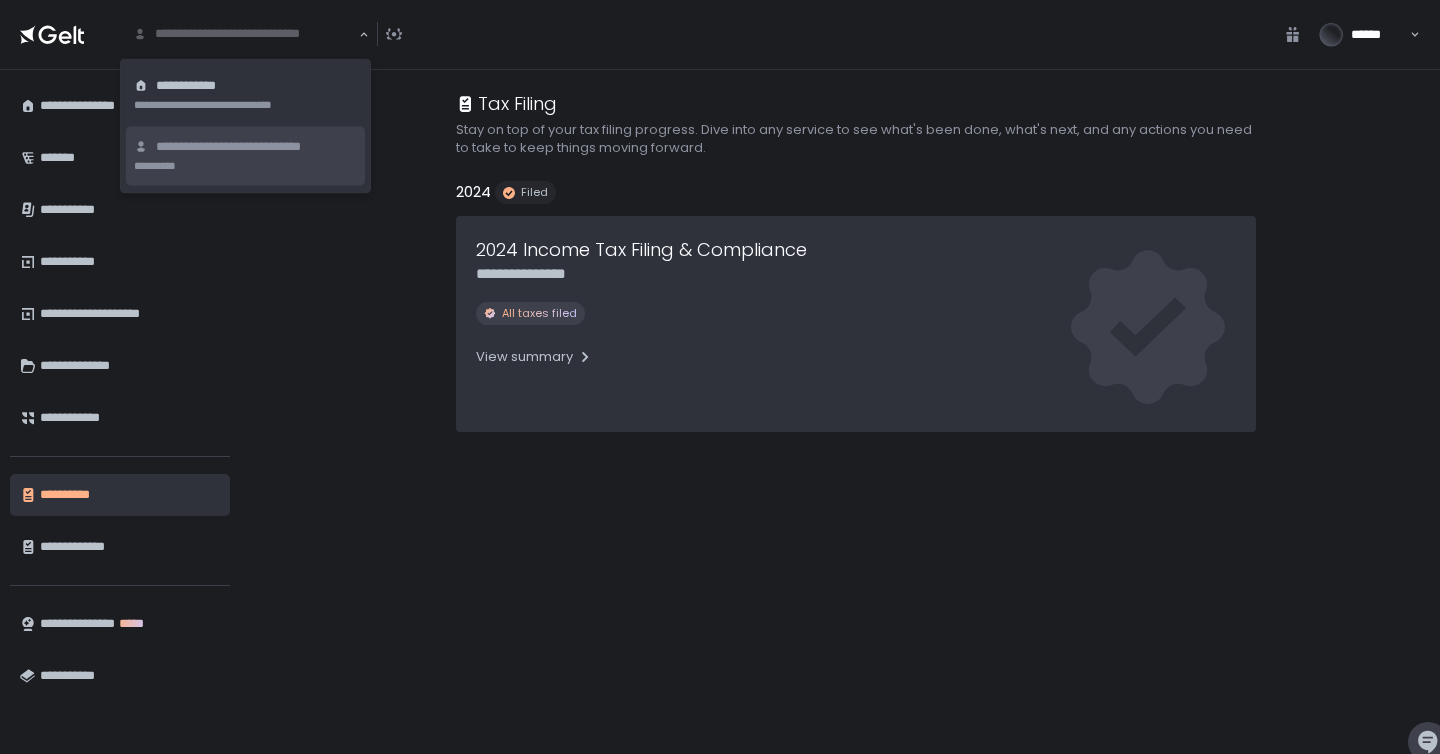 click on "**********" at bounding box center [856, 412] 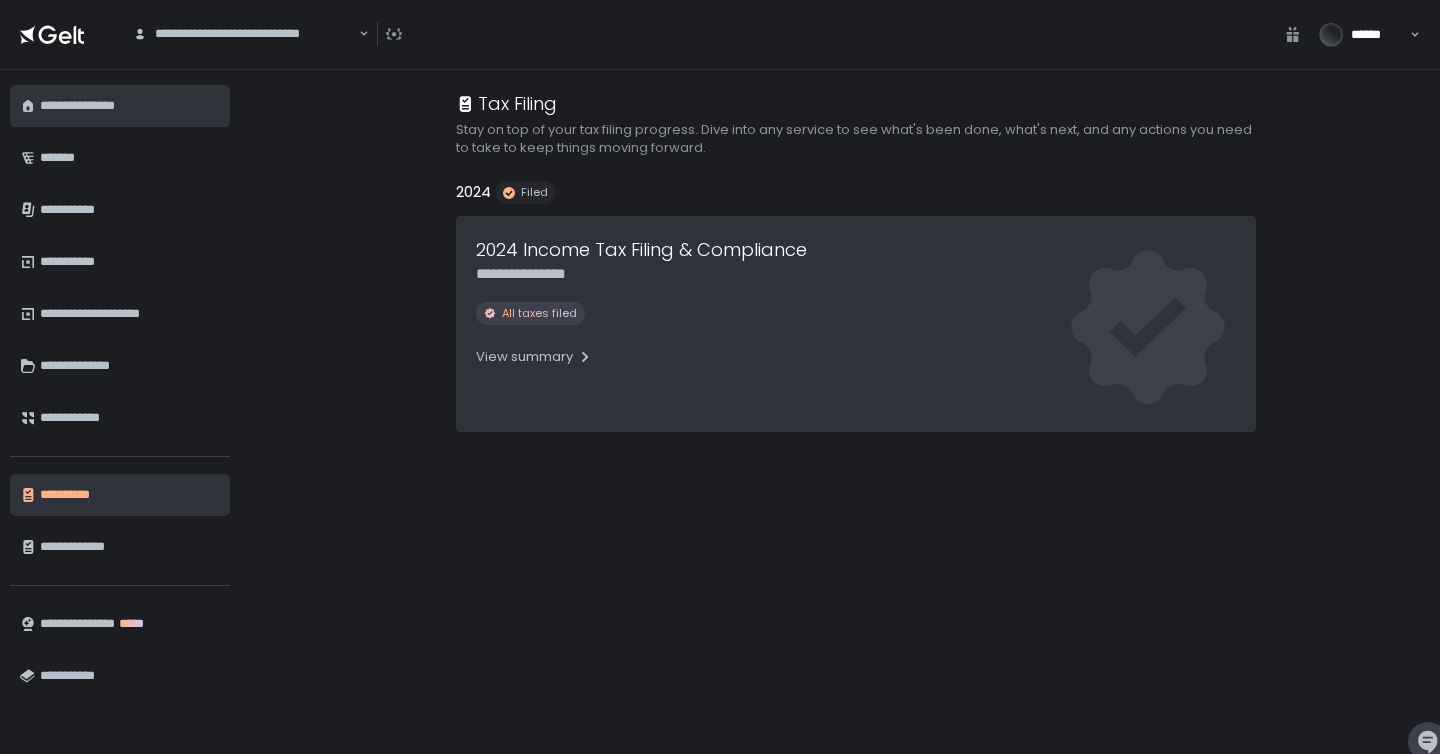 click on "**********" at bounding box center [120, 106] 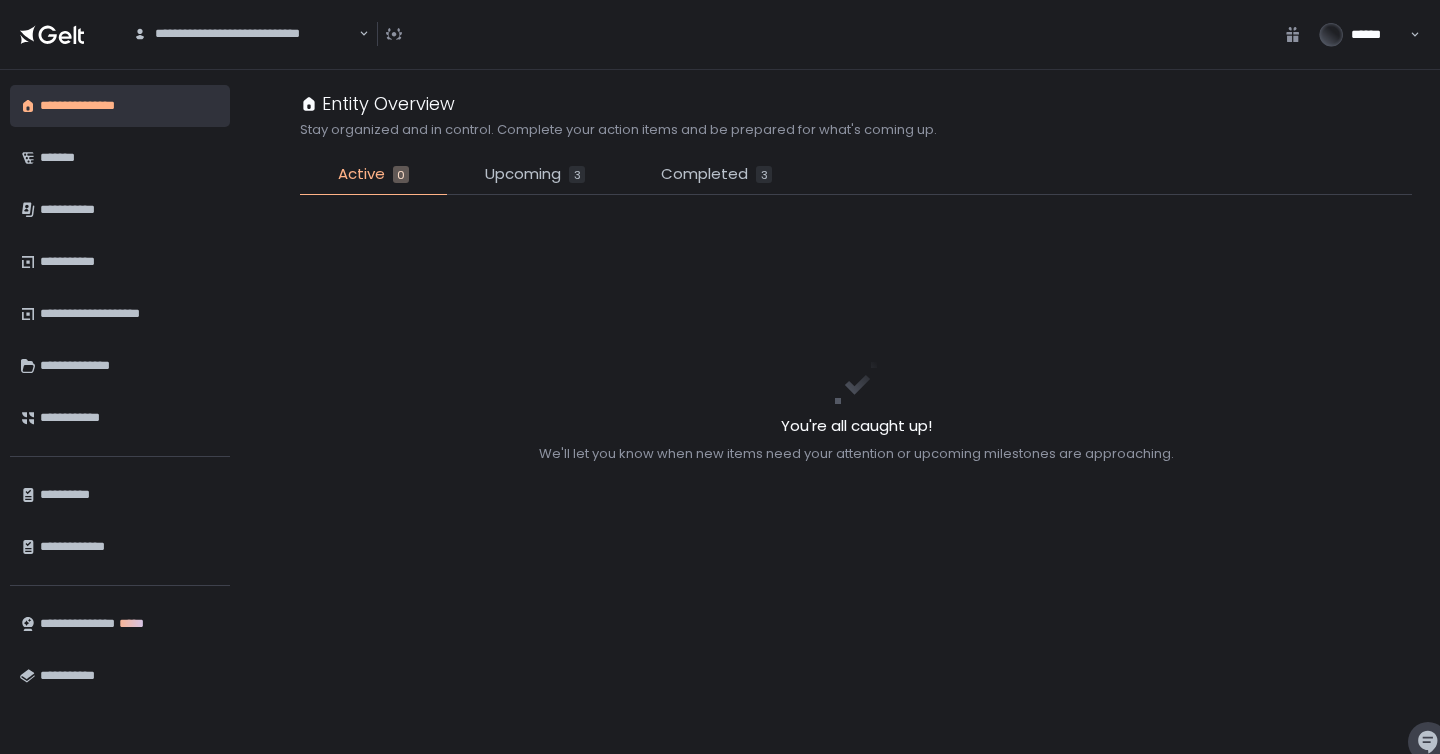 click on "Upcoming 3" 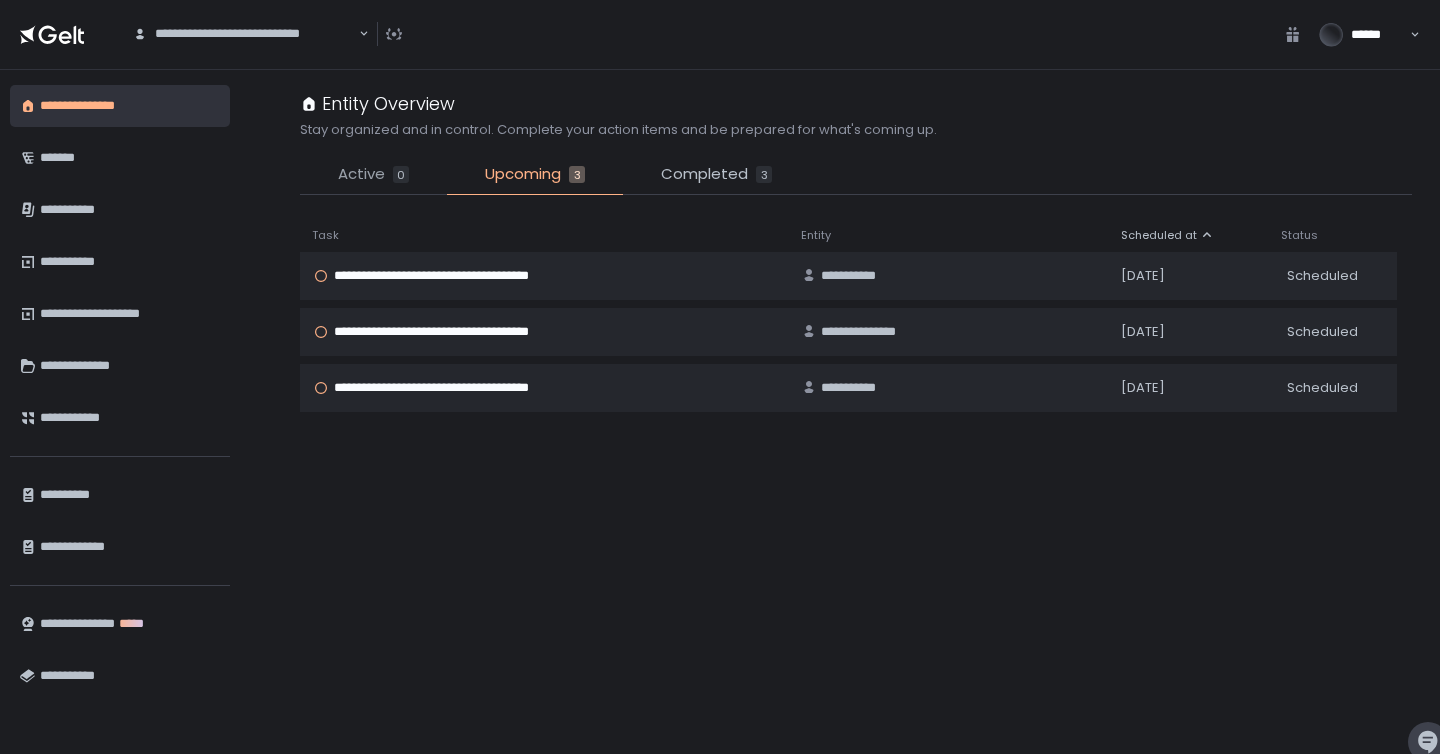 click on "Active" at bounding box center (361, 174) 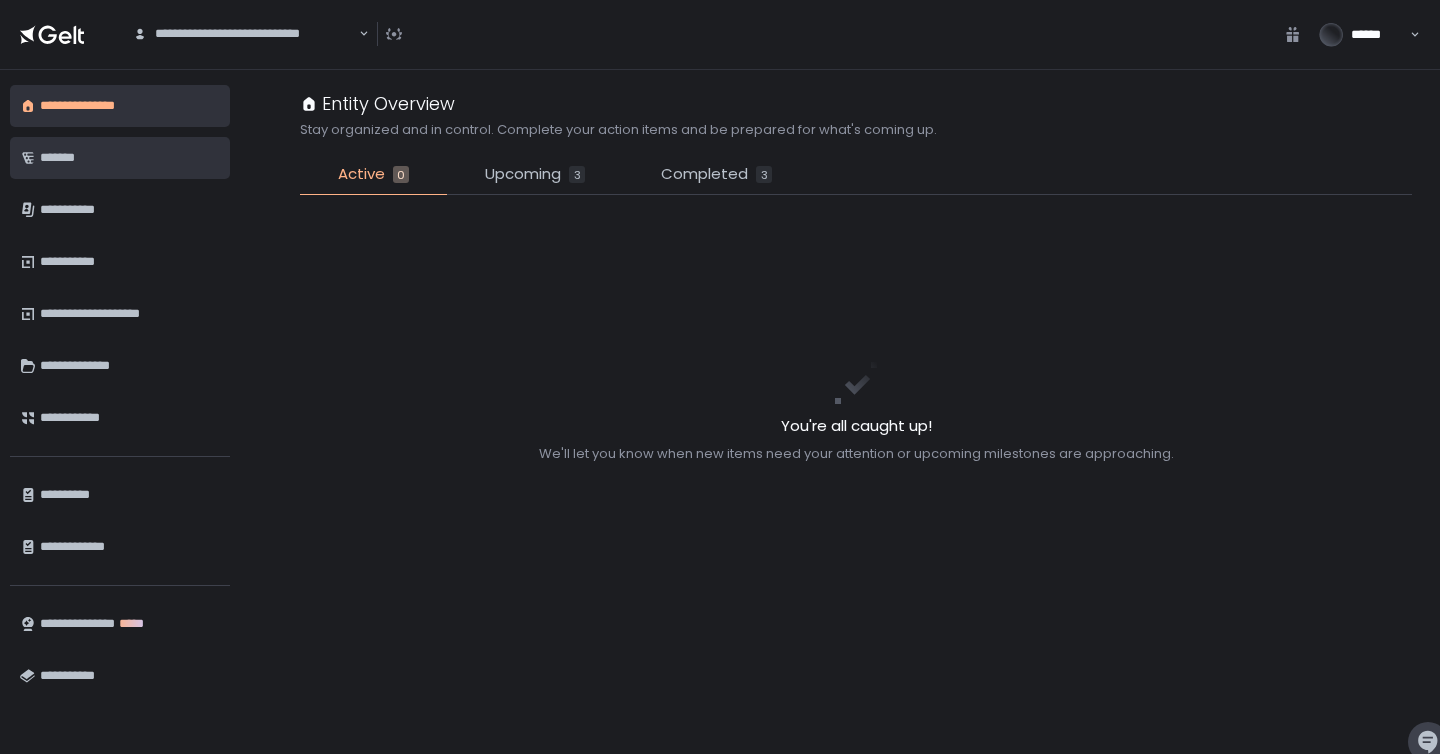 click on "*******" at bounding box center (130, 158) 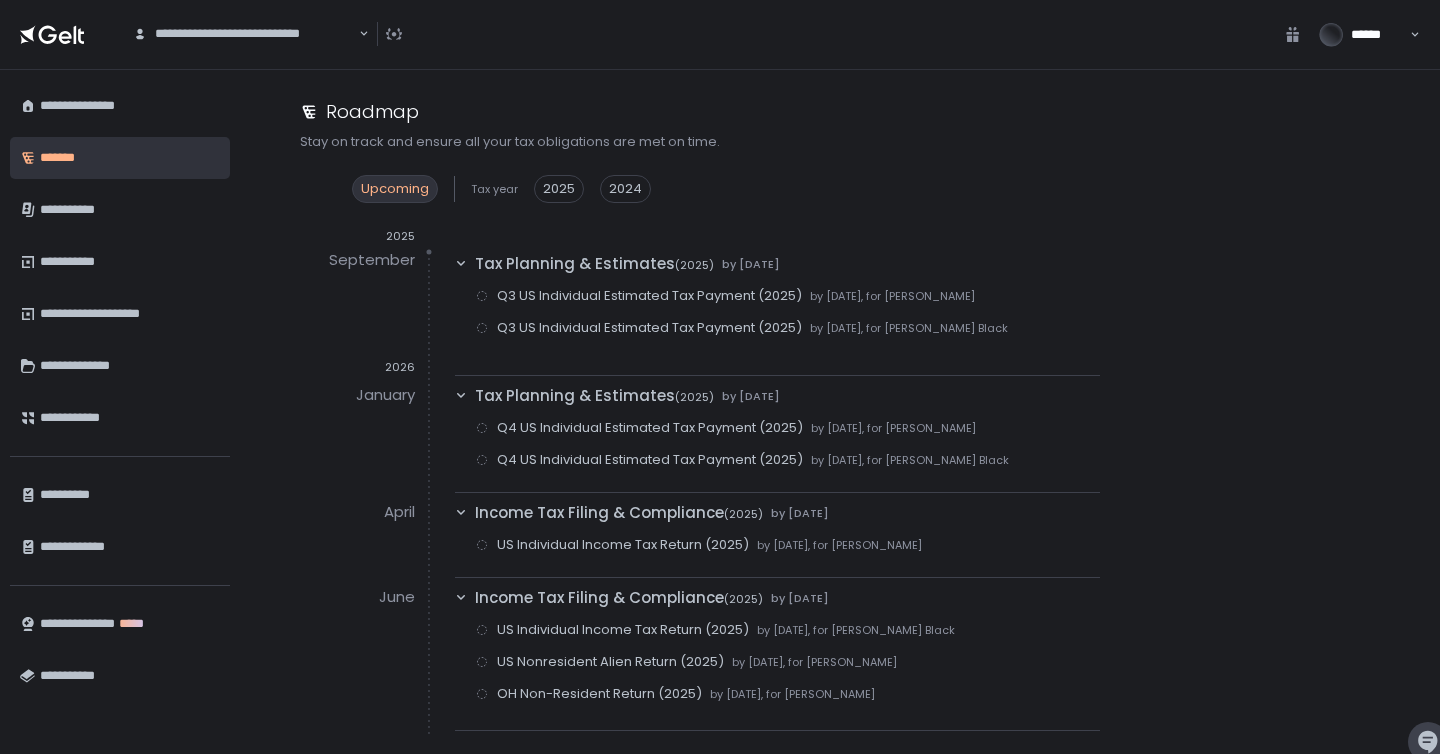 scroll, scrollTop: 137, scrollLeft: 0, axis: vertical 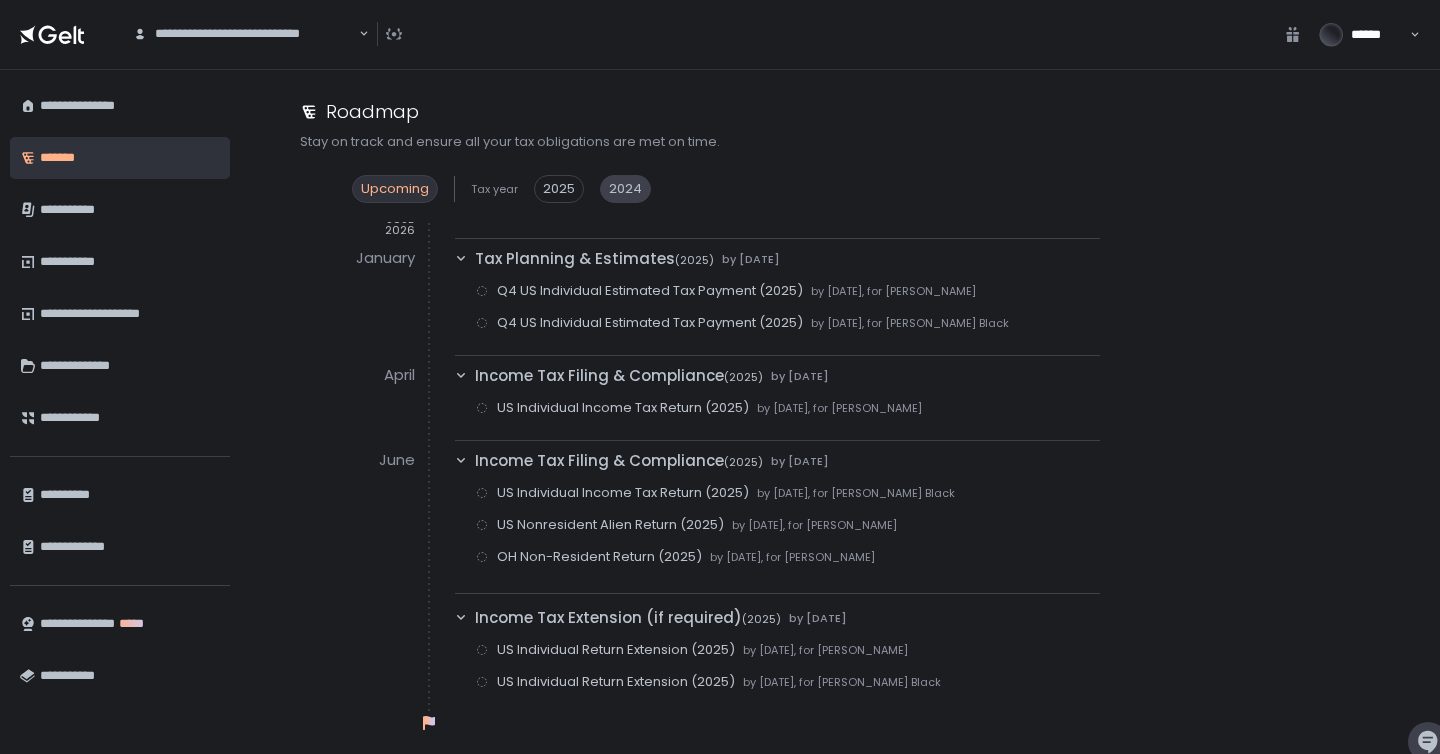 click on "2024" at bounding box center (625, 189) 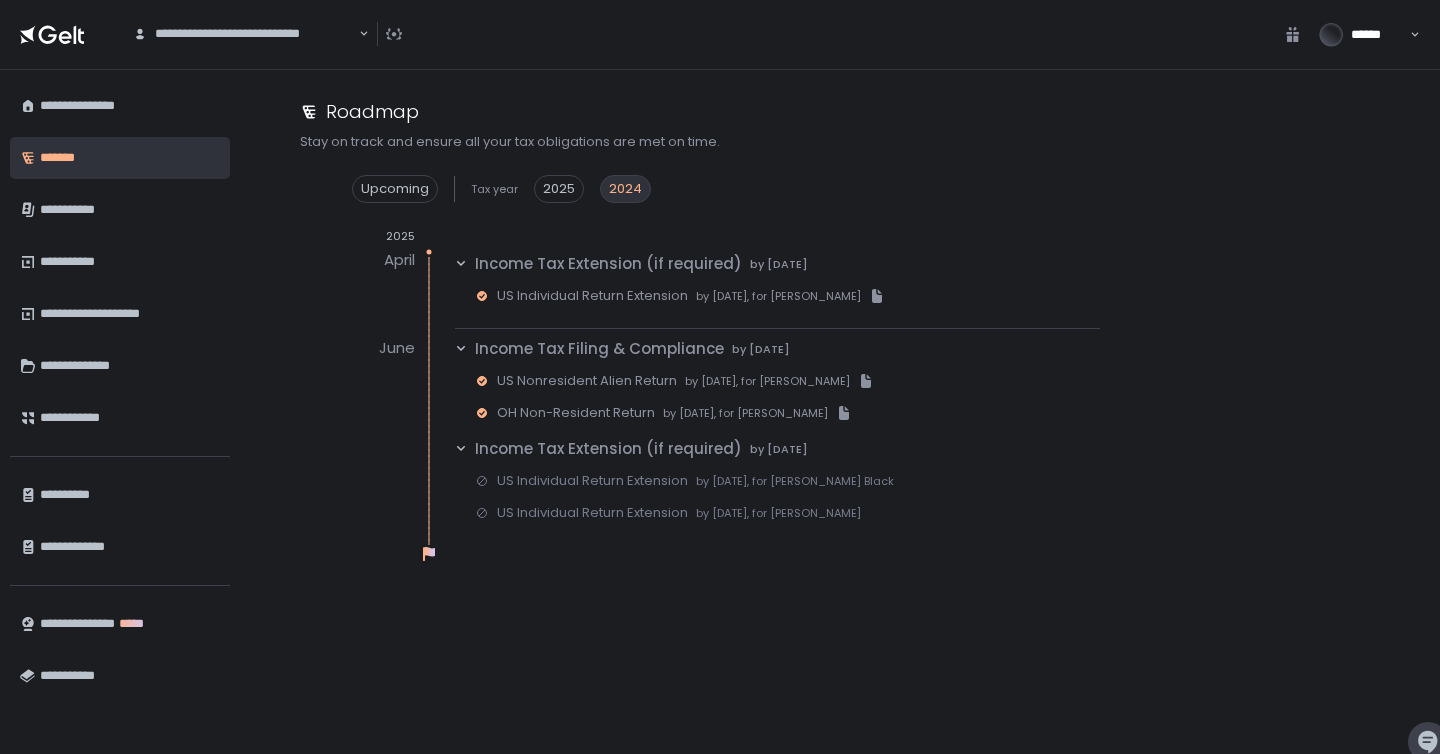 click 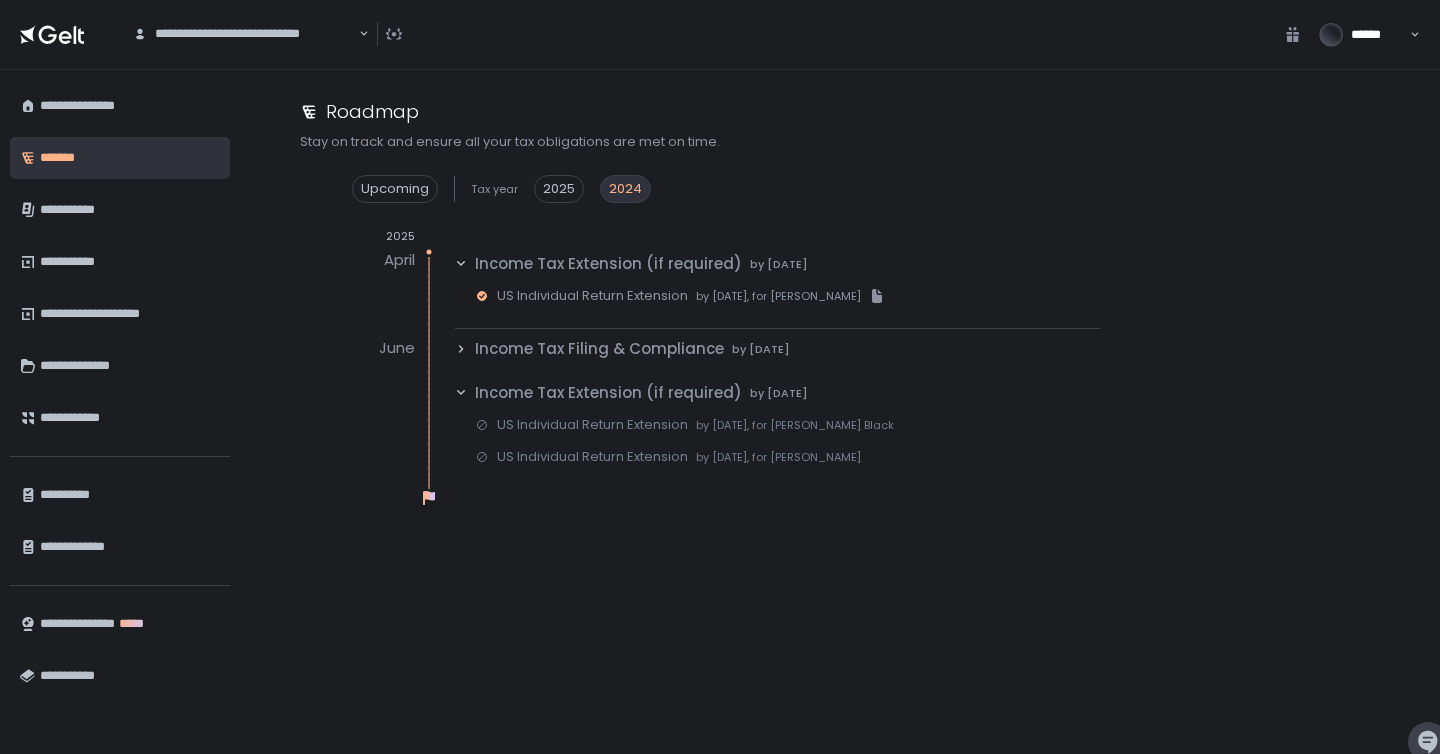 click 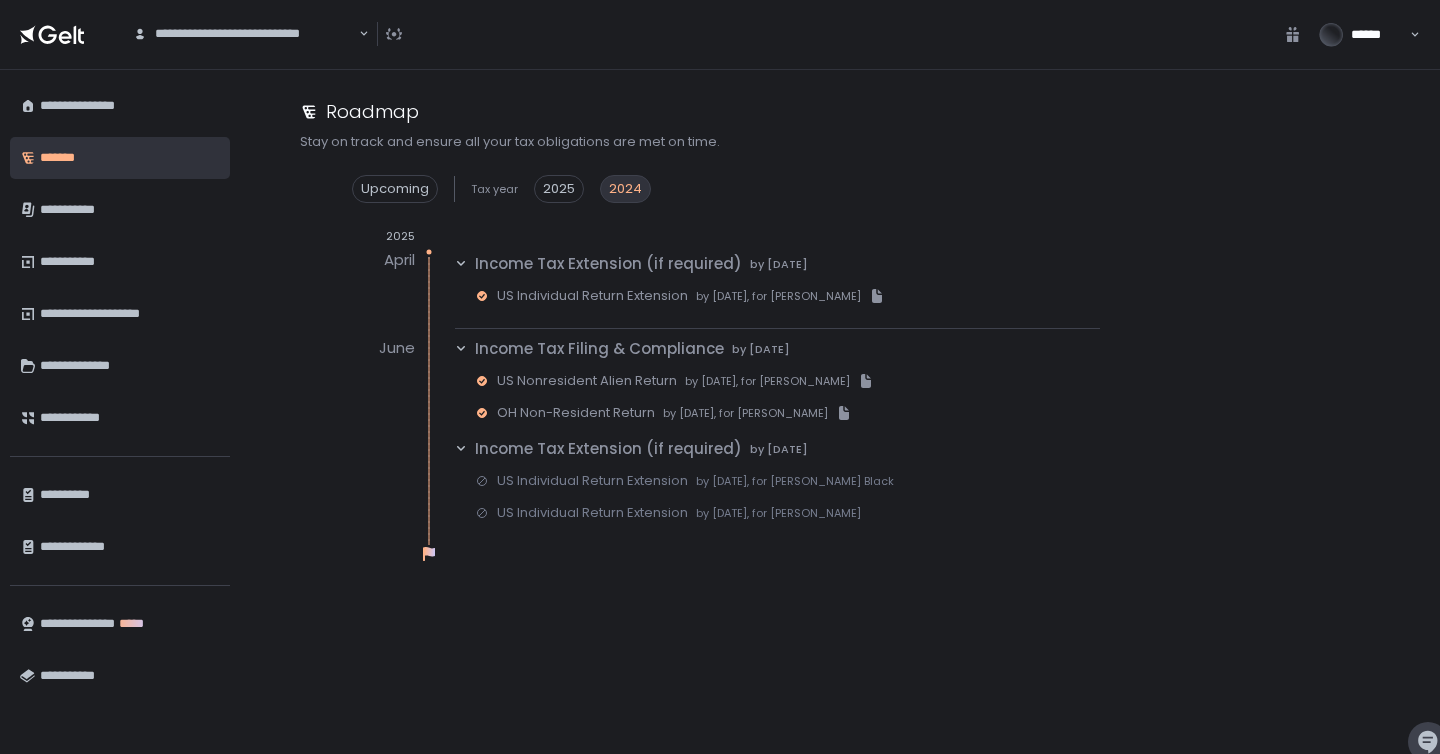 click on "Income Tax Extension (if required)" at bounding box center (608, 449) 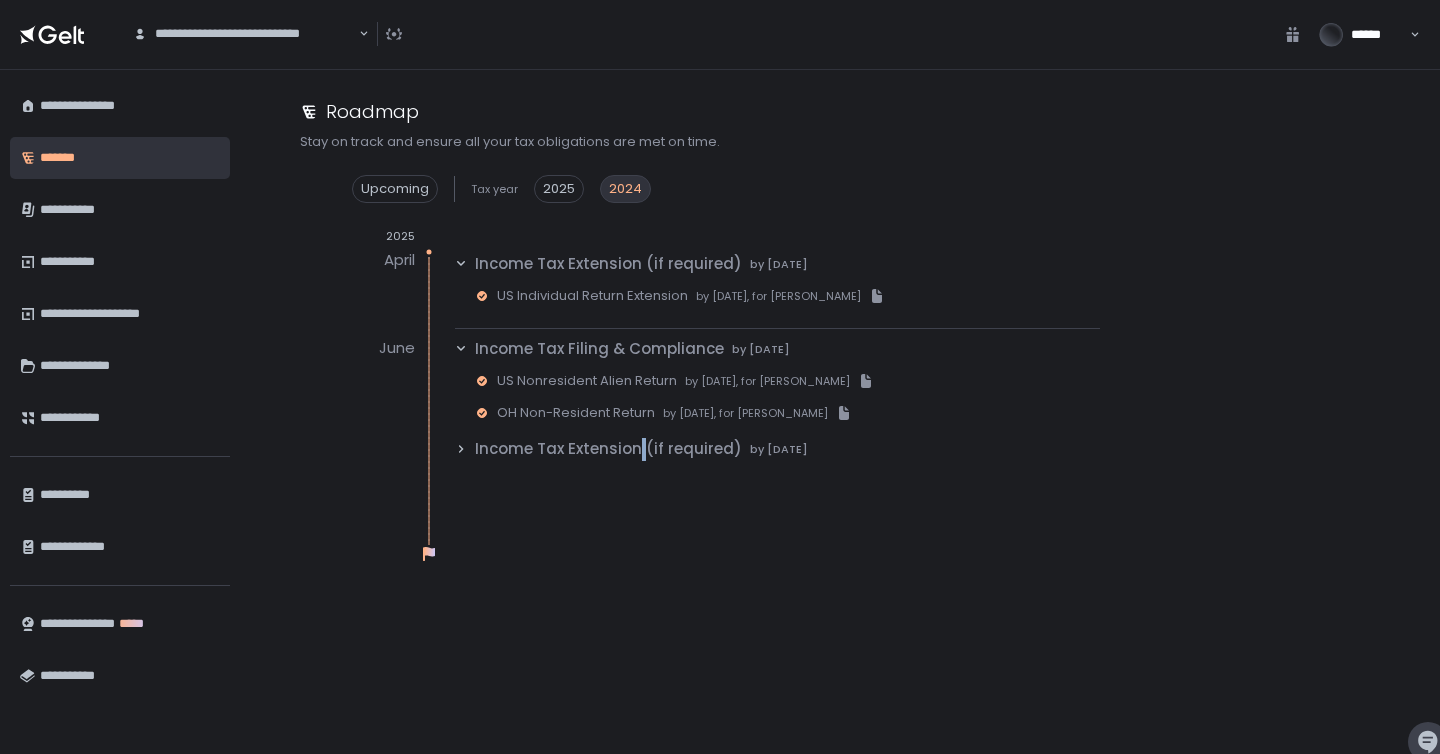 click on "Income Tax Extension (if required)" at bounding box center [608, 449] 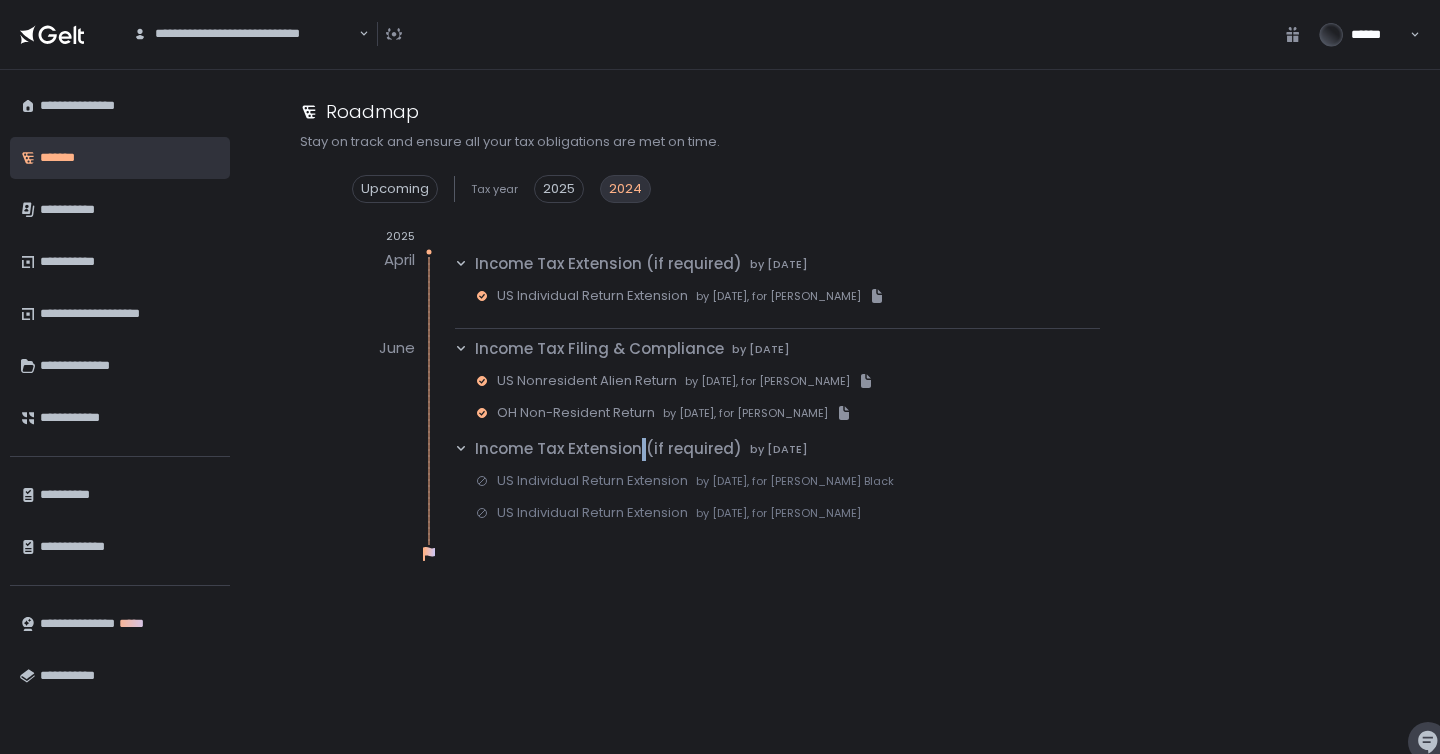 click on "US Individual Return Extension" at bounding box center [592, 481] 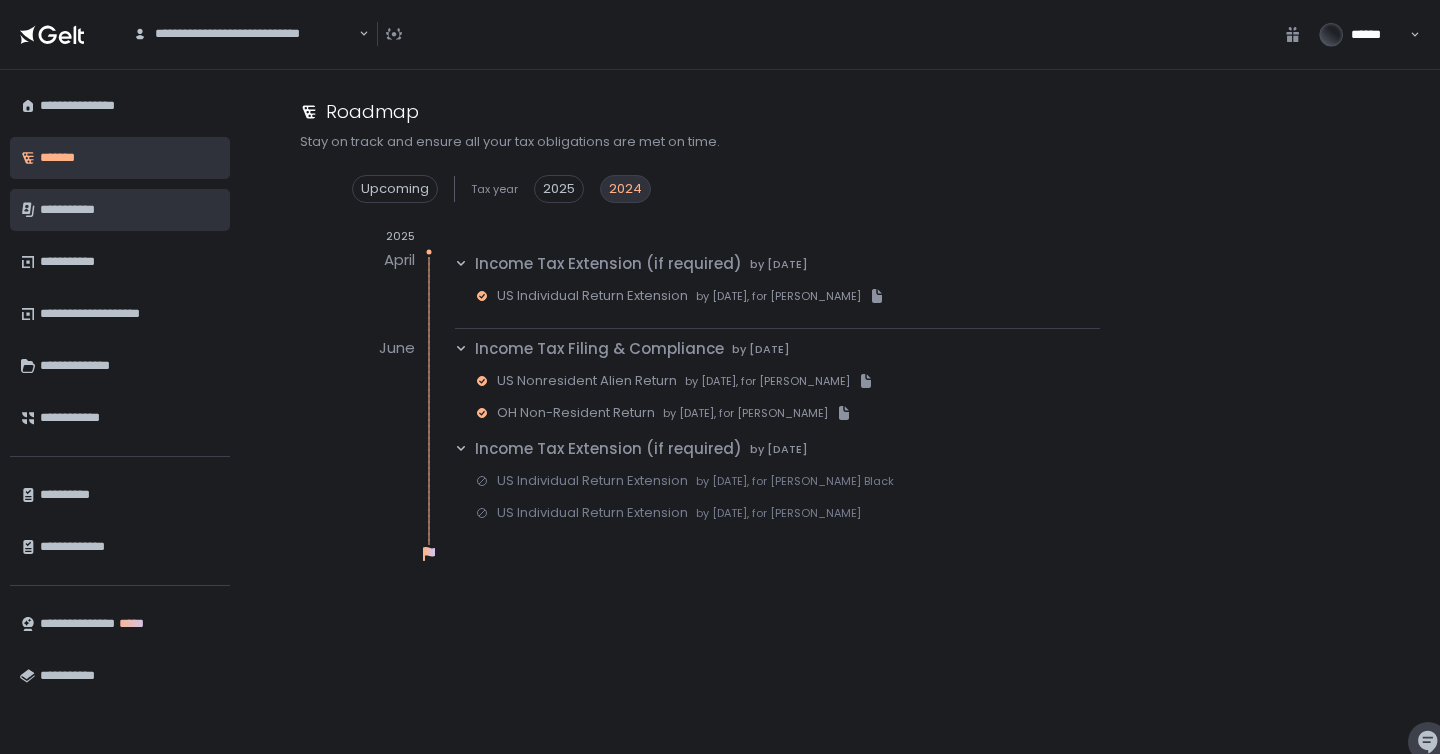 click on "**********" at bounding box center (130, 210) 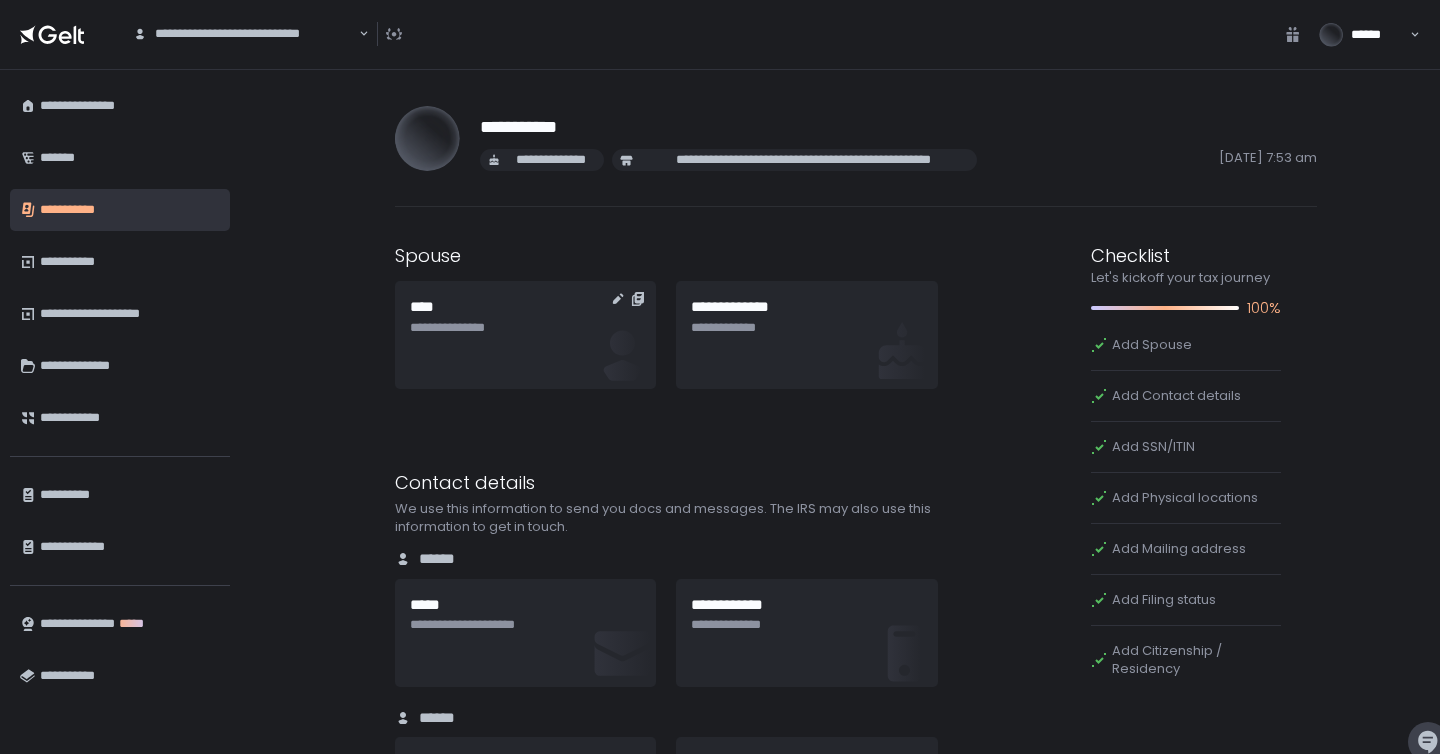 scroll, scrollTop: 11, scrollLeft: 0, axis: vertical 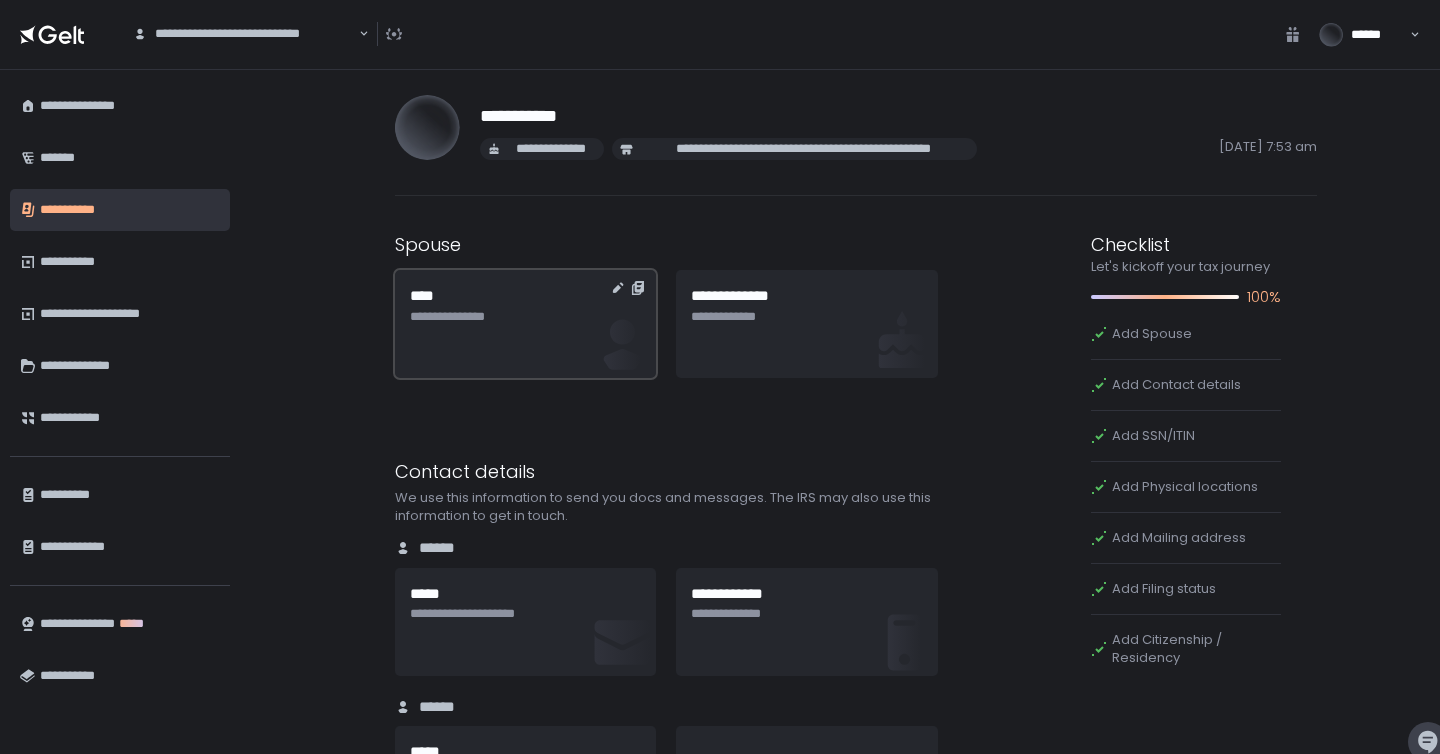 click on "****" 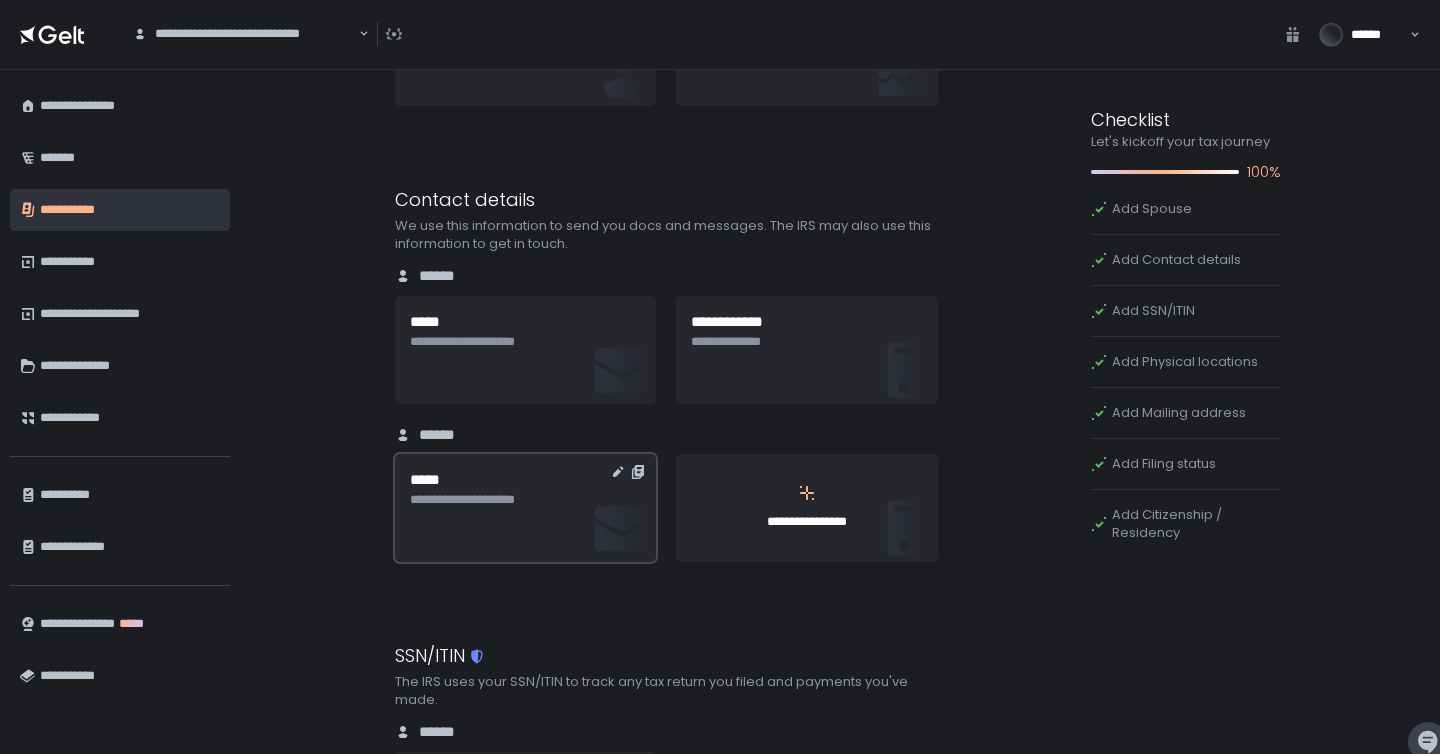 click on "**********" 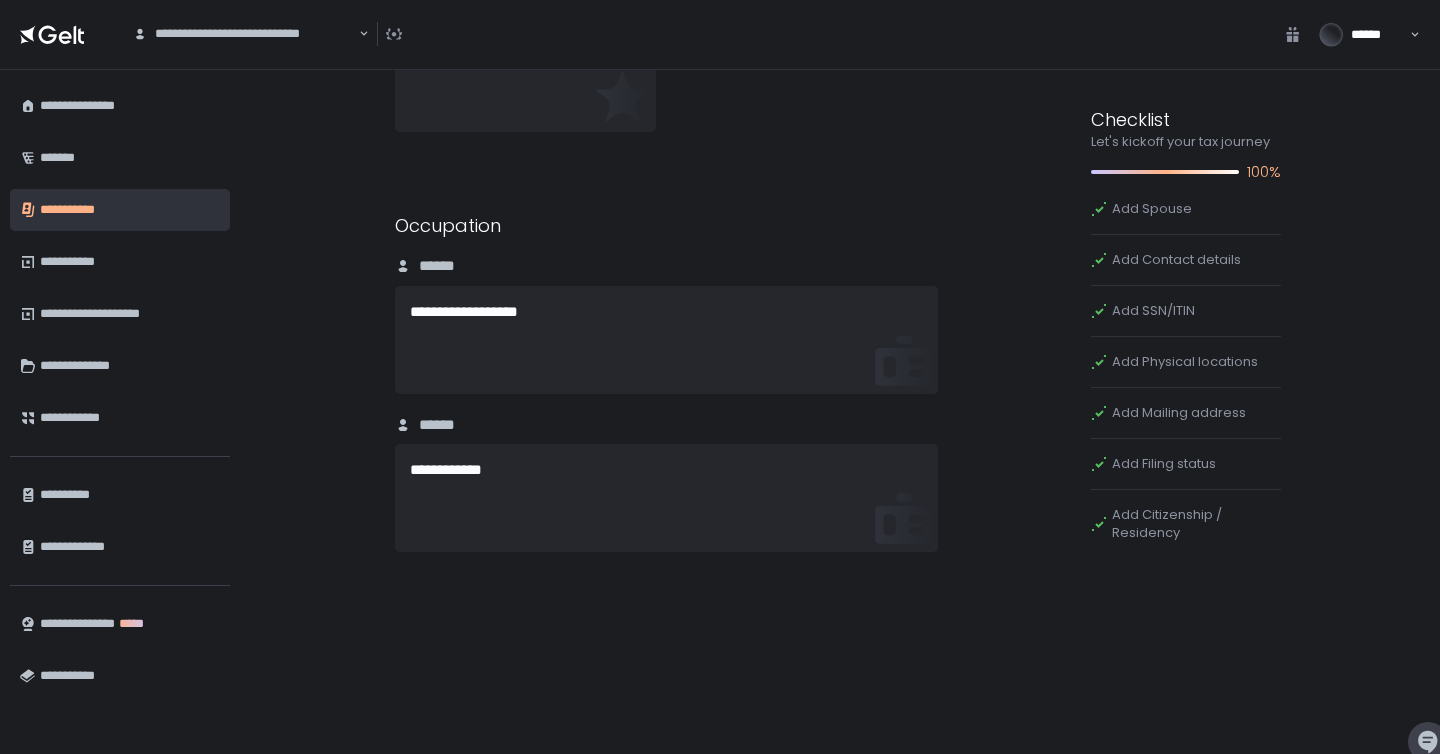 scroll, scrollTop: 3263, scrollLeft: 0, axis: vertical 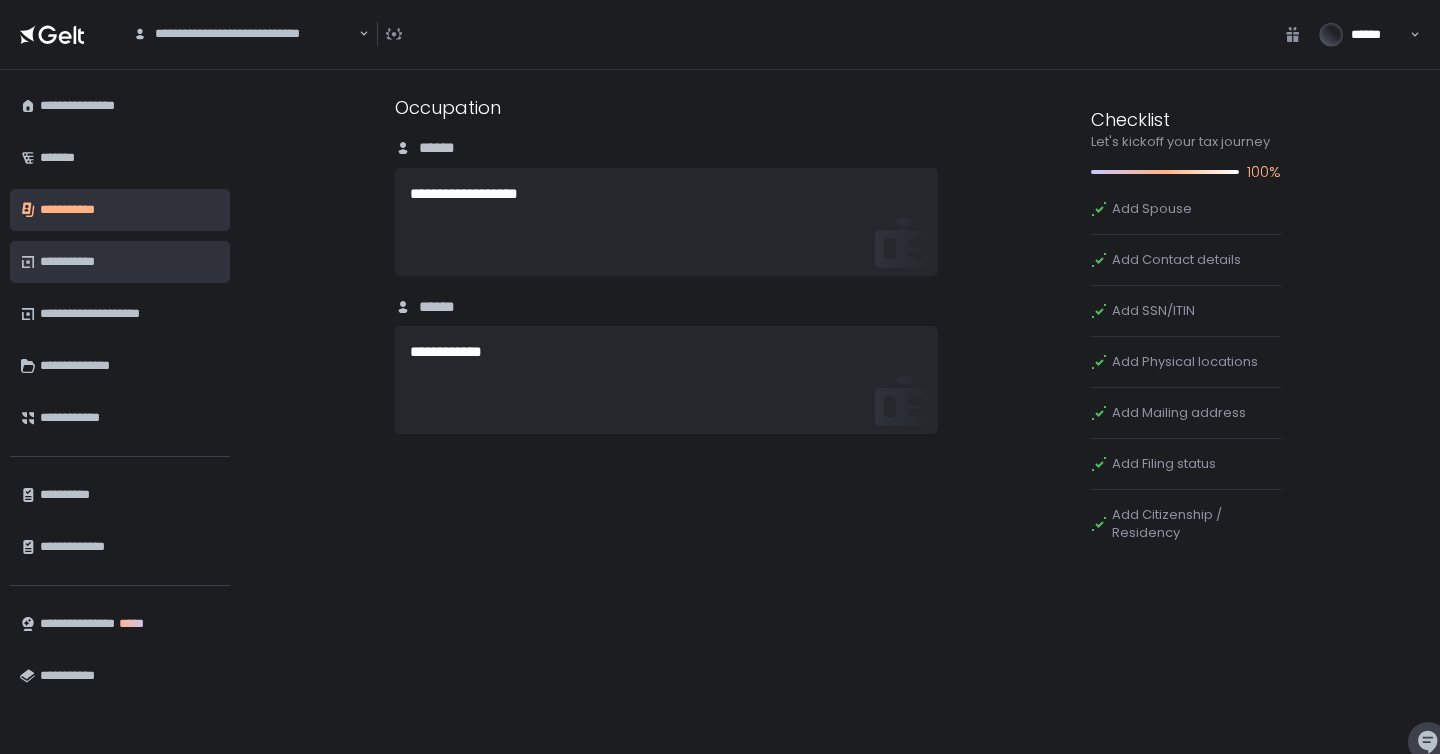click on "**********" at bounding box center [130, 262] 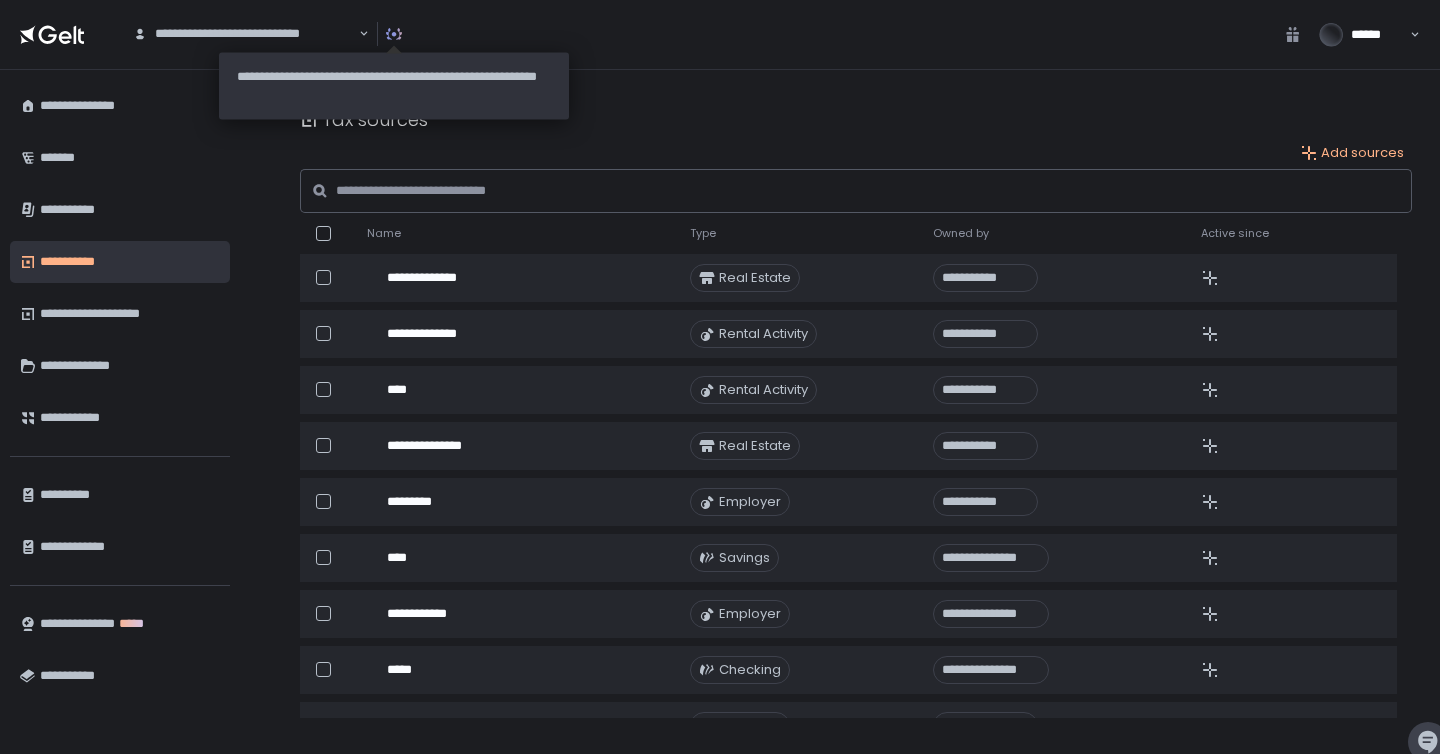 click 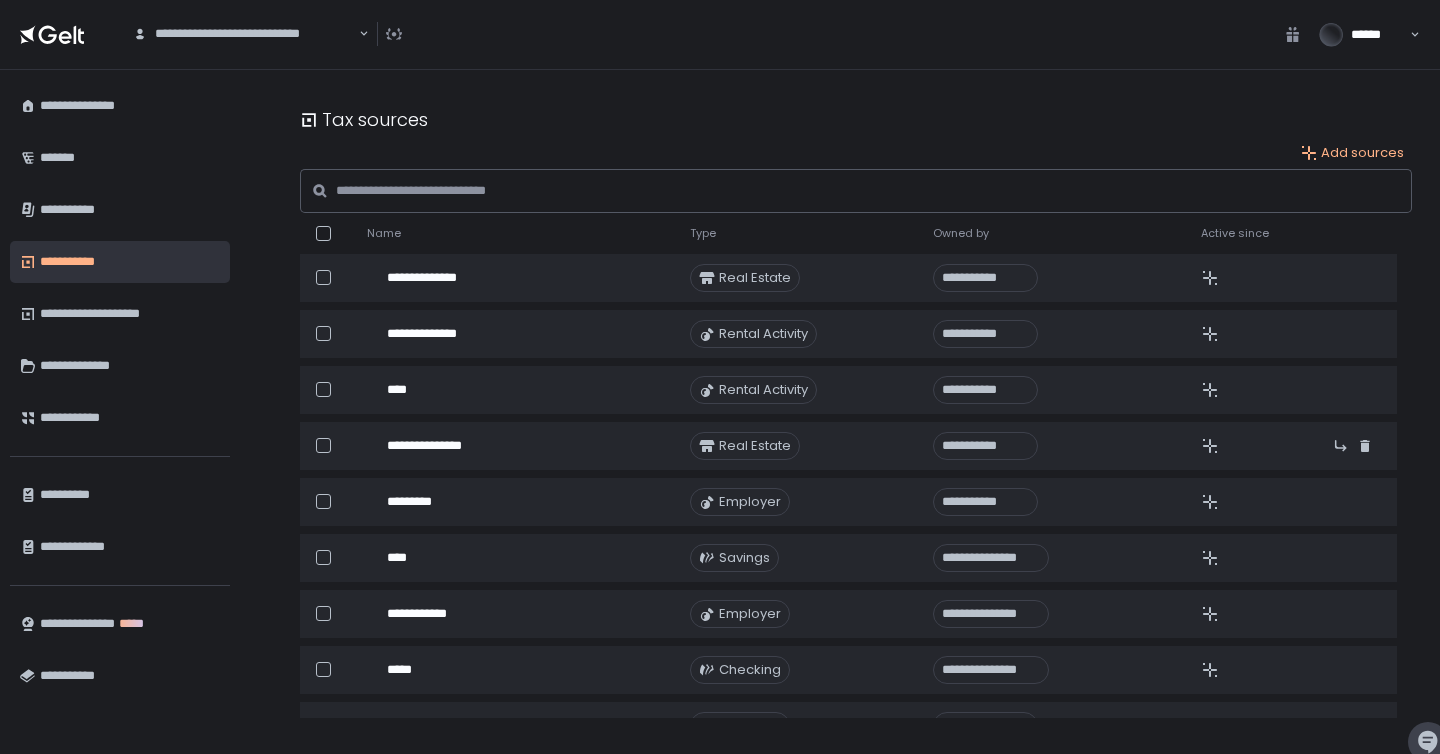 scroll, scrollTop: 1039, scrollLeft: 0, axis: vertical 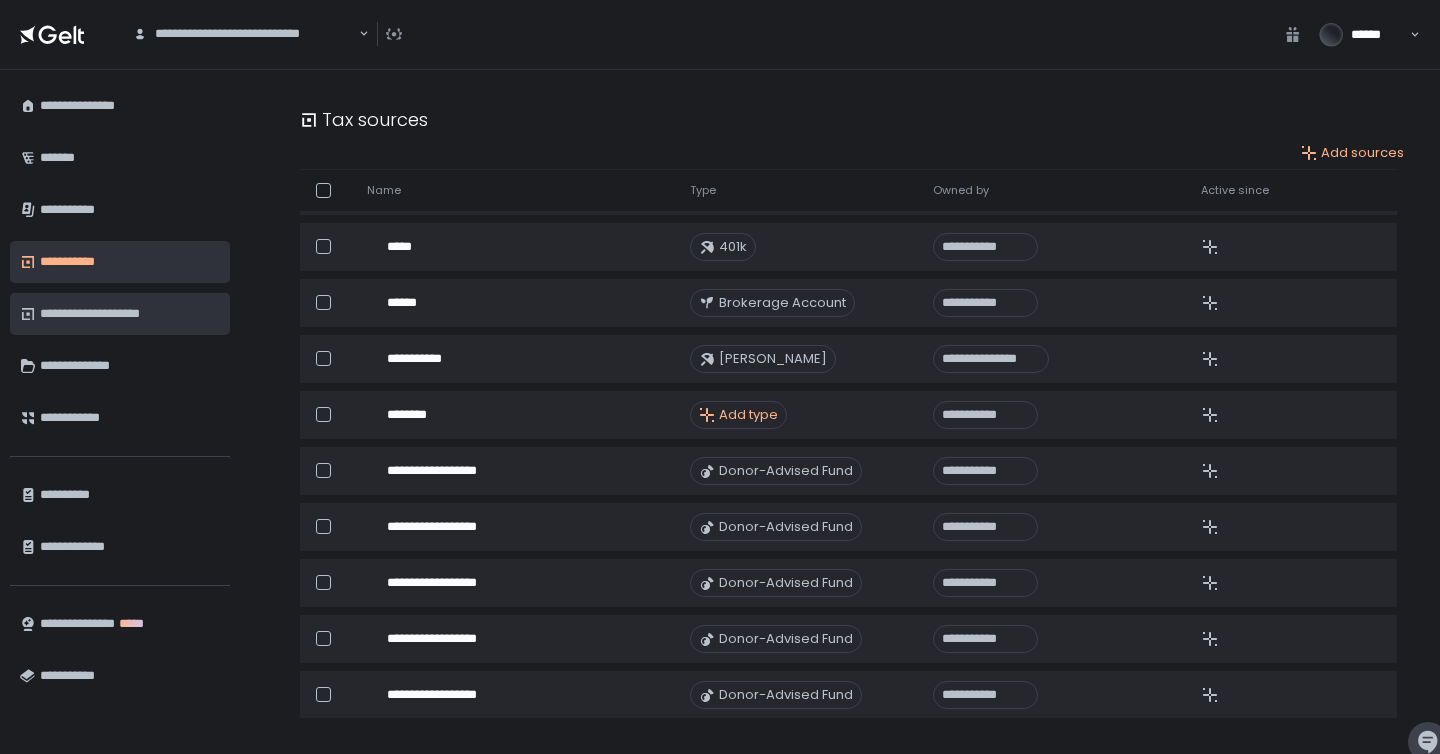click on "**********" at bounding box center [130, 314] 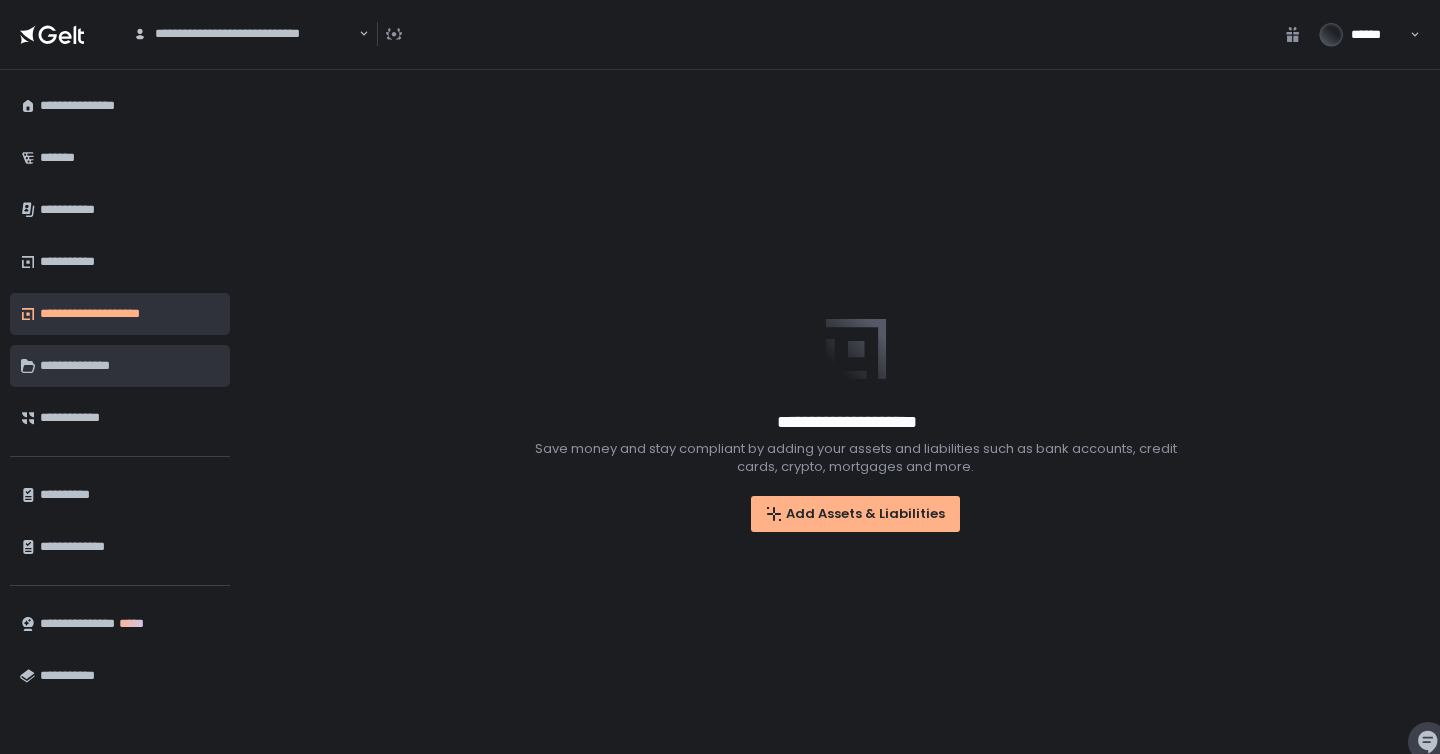 click on "**********" at bounding box center (130, 366) 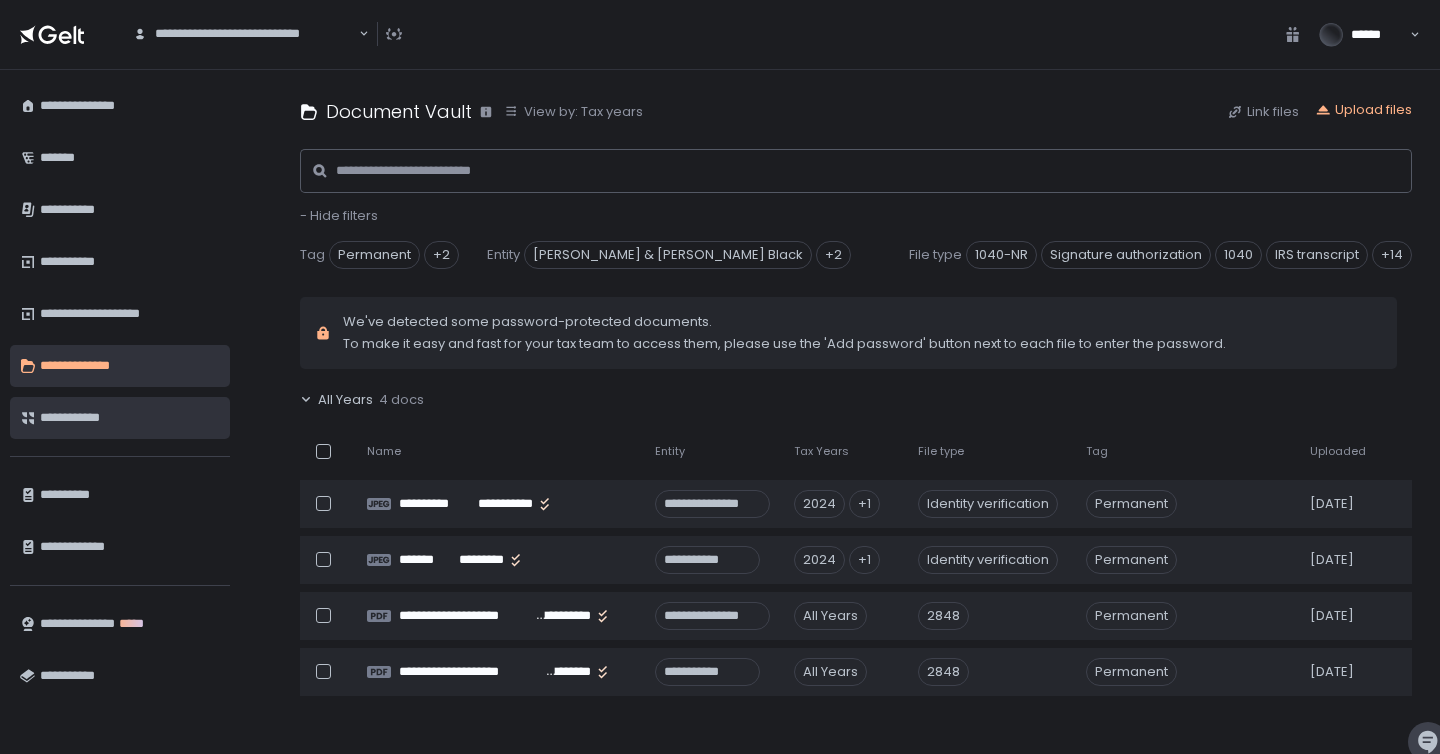 click on "**********" at bounding box center (130, 418) 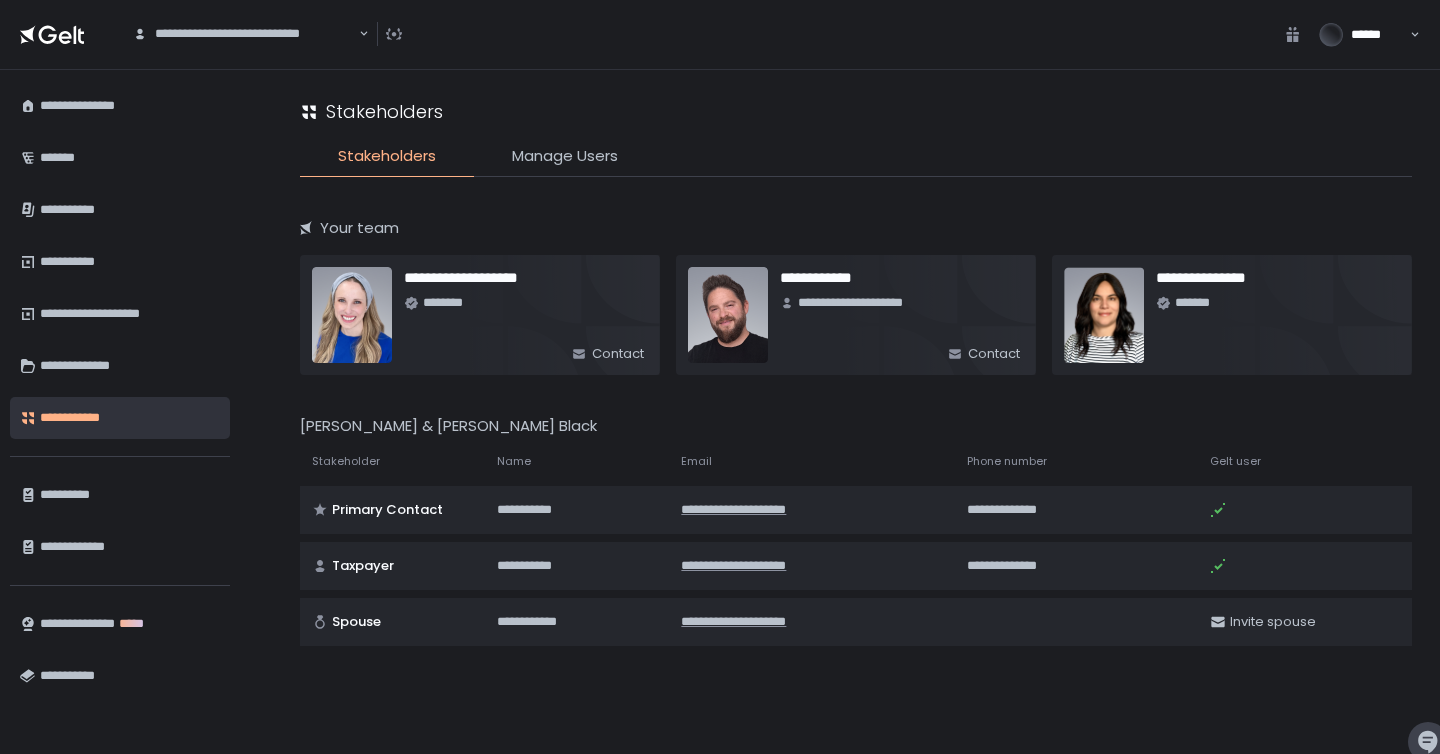 click on "Manage Users" 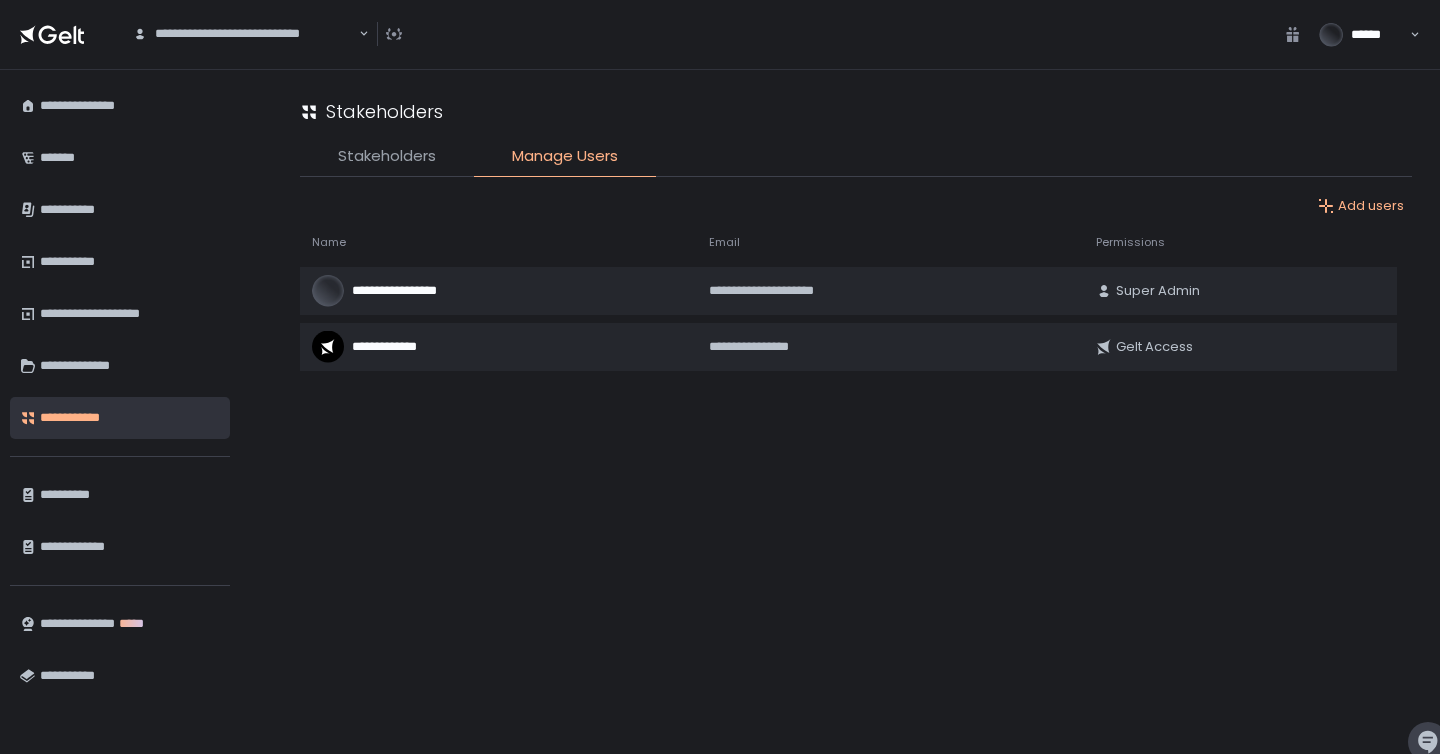 click on "Stakeholders" at bounding box center [387, 156] 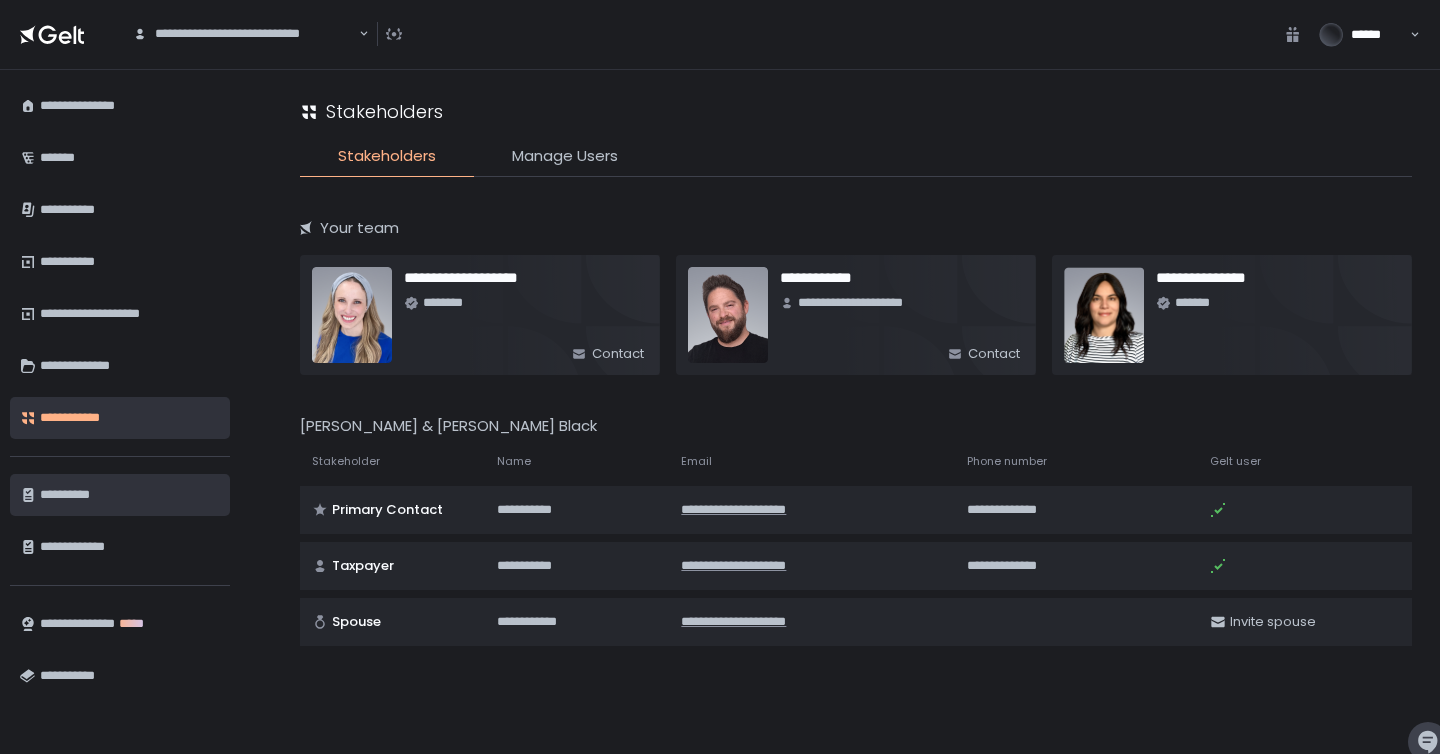 click on "**********" at bounding box center (120, 495) 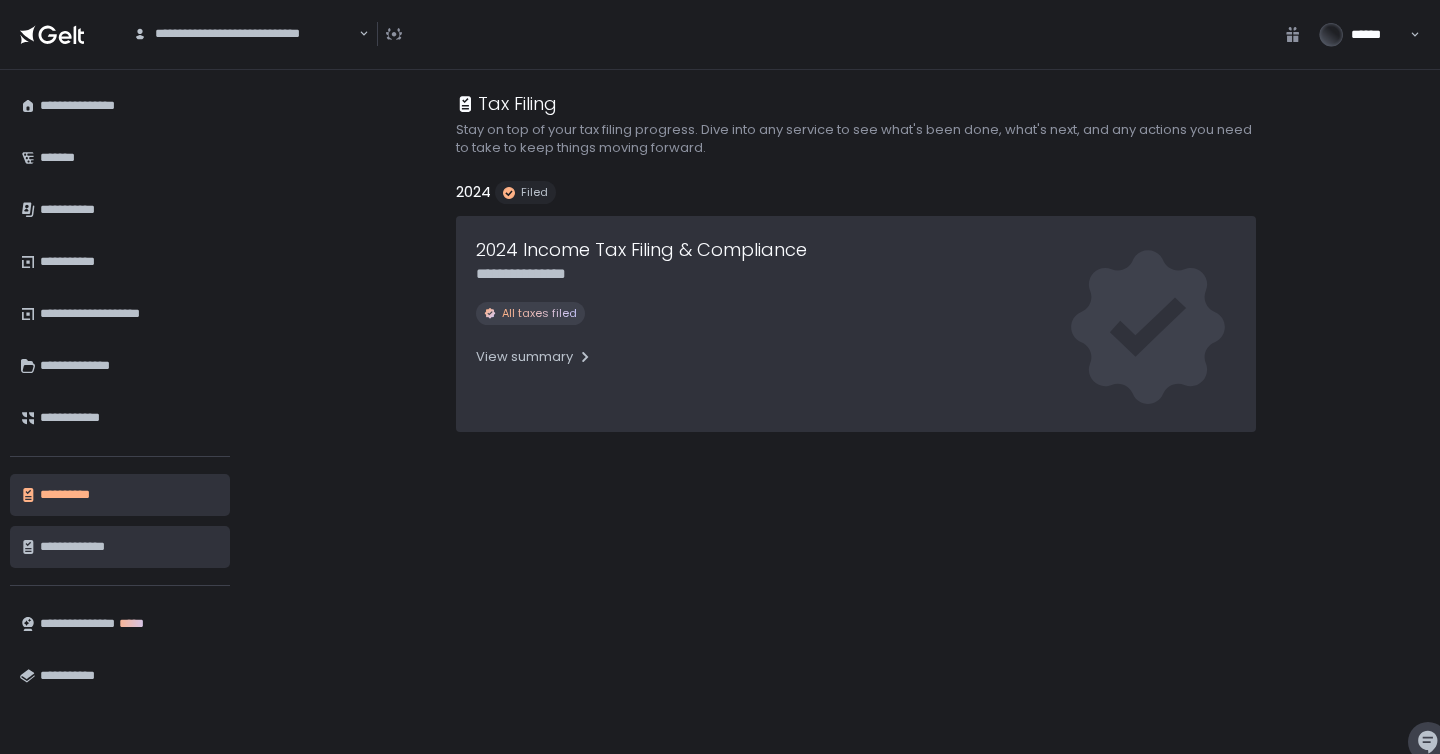 click on "**********" at bounding box center [130, 547] 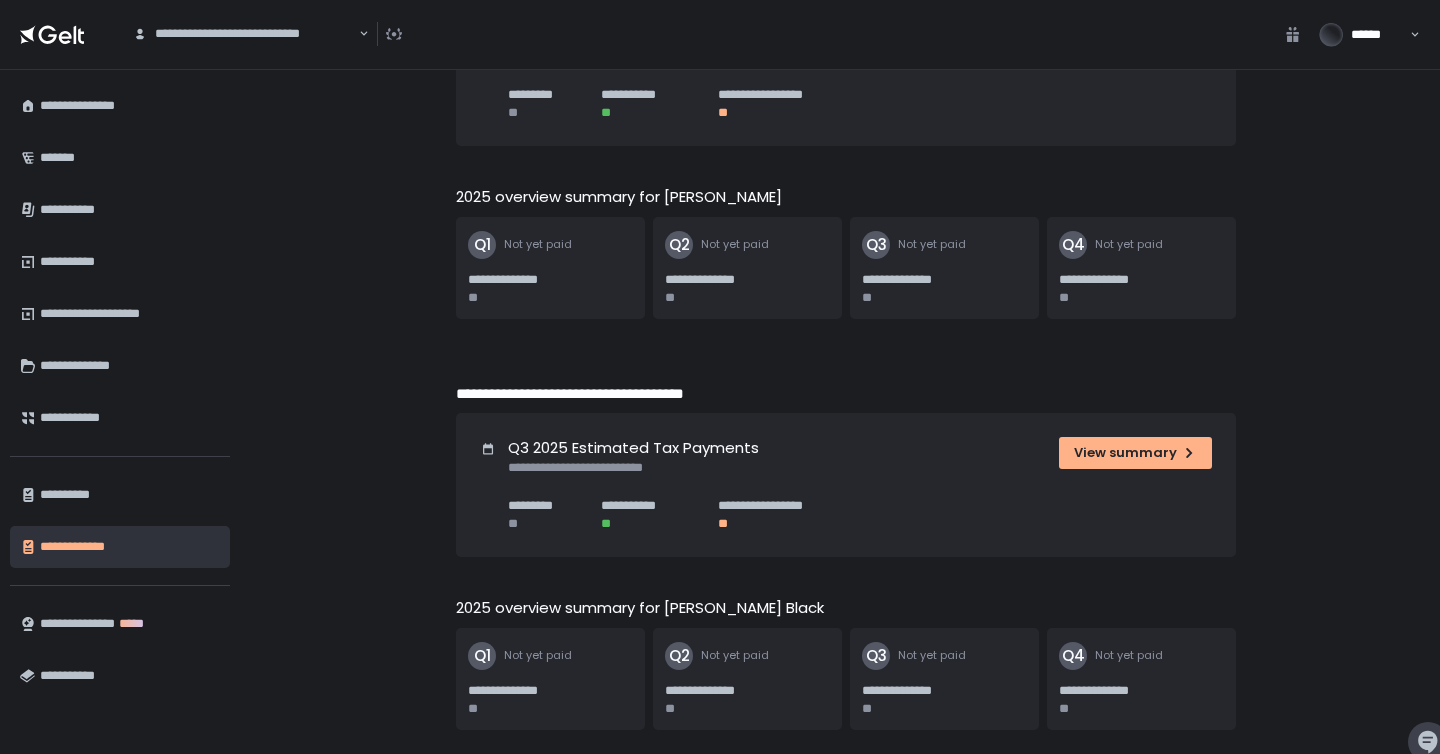 scroll, scrollTop: 213, scrollLeft: 0, axis: vertical 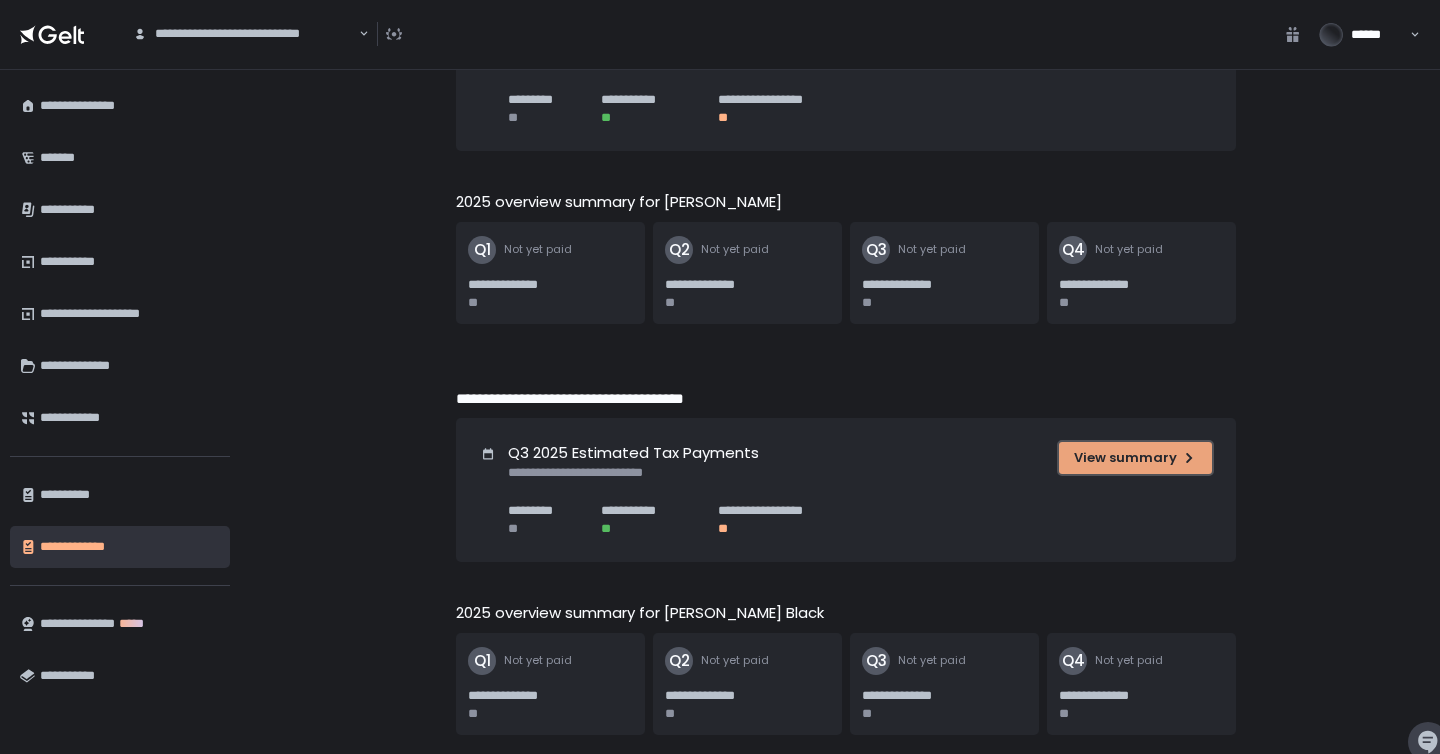 click on "View summary" 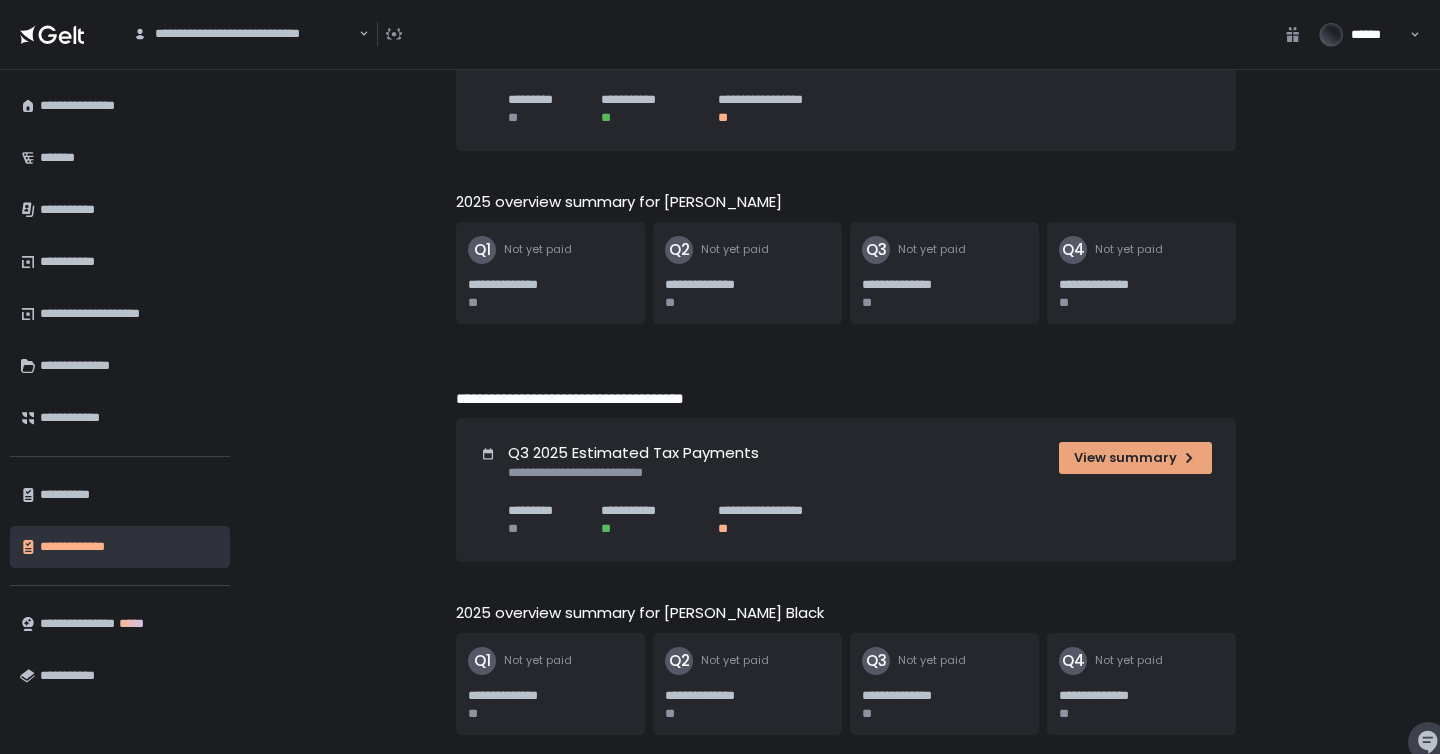 scroll, scrollTop: 0, scrollLeft: 0, axis: both 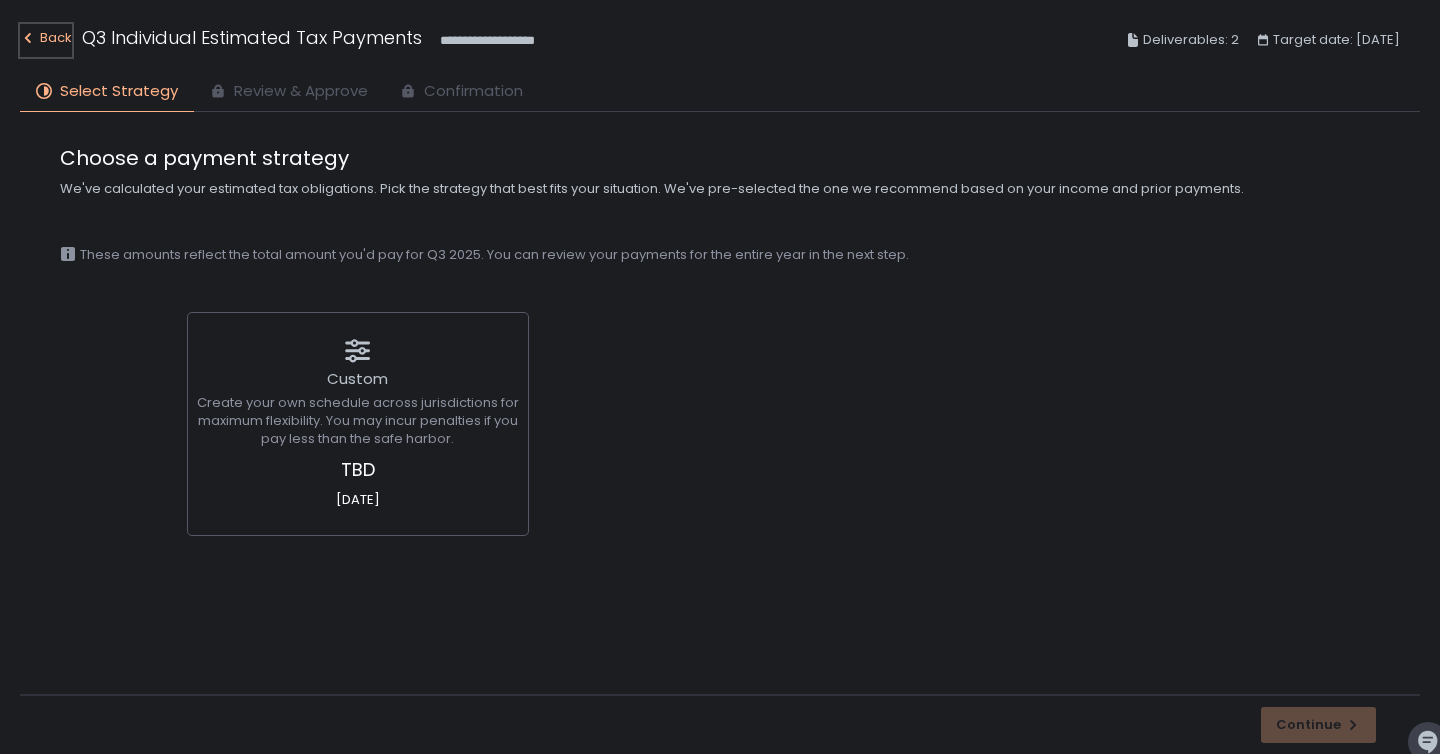 click on "Back" 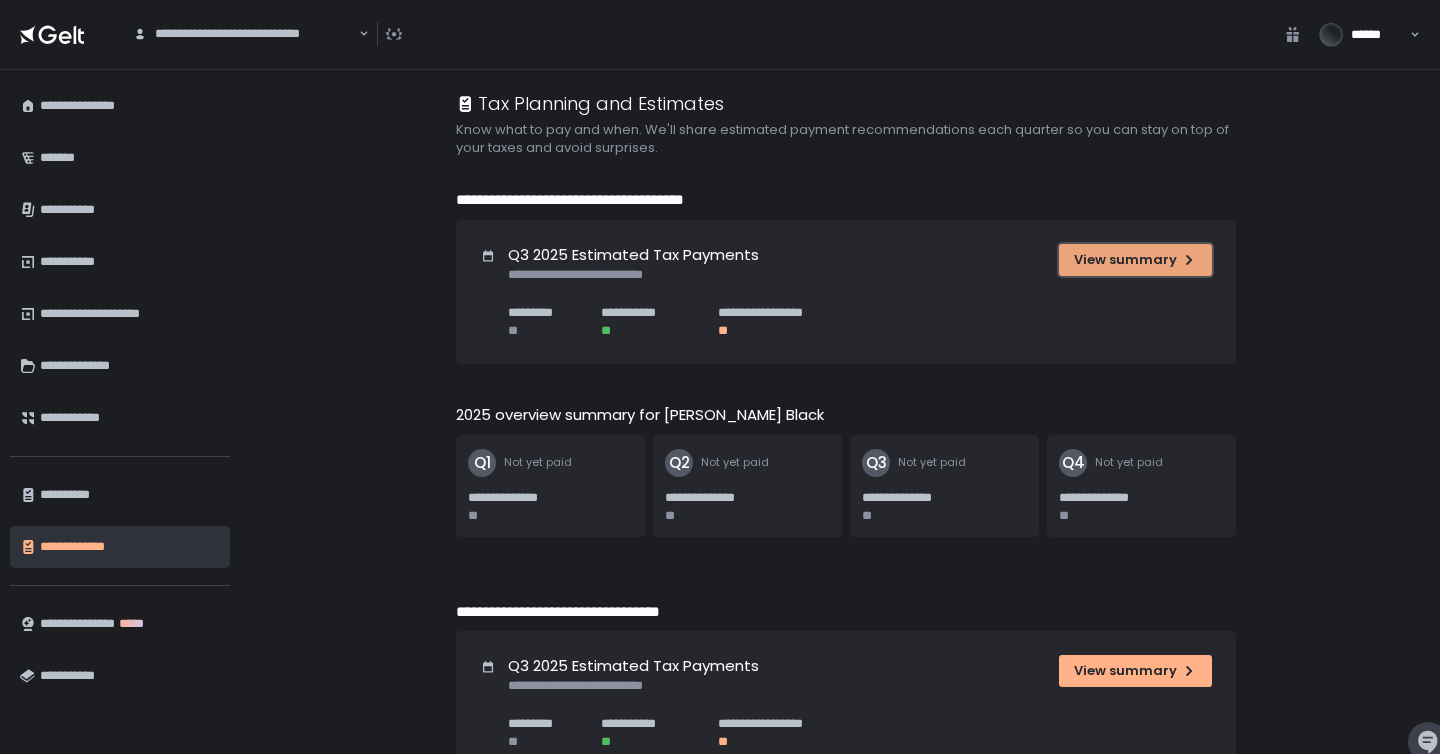 click on "View summary" 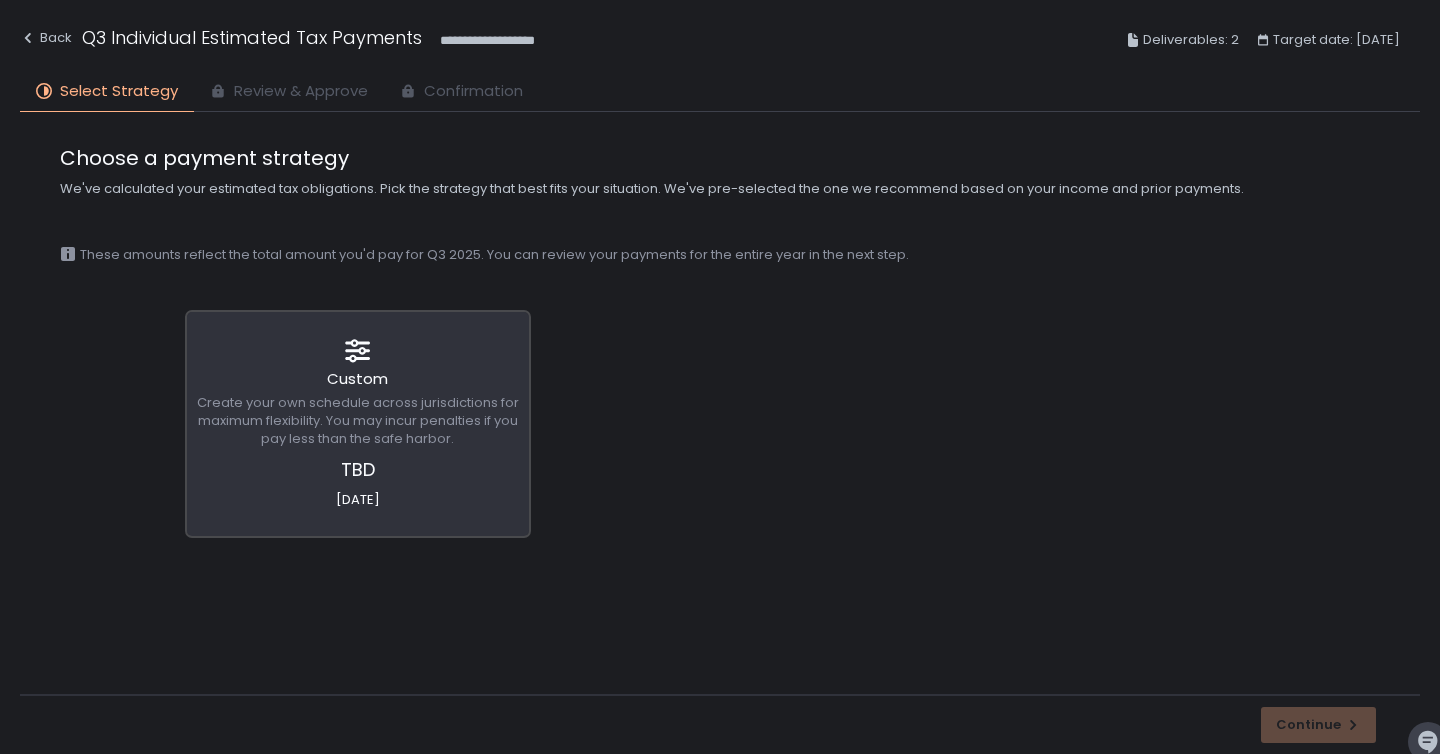 click on "Create your own schedule across jurisdictions for maximum flexibility. You may incur penalties if you pay less than the safe harbor." at bounding box center [358, 421] 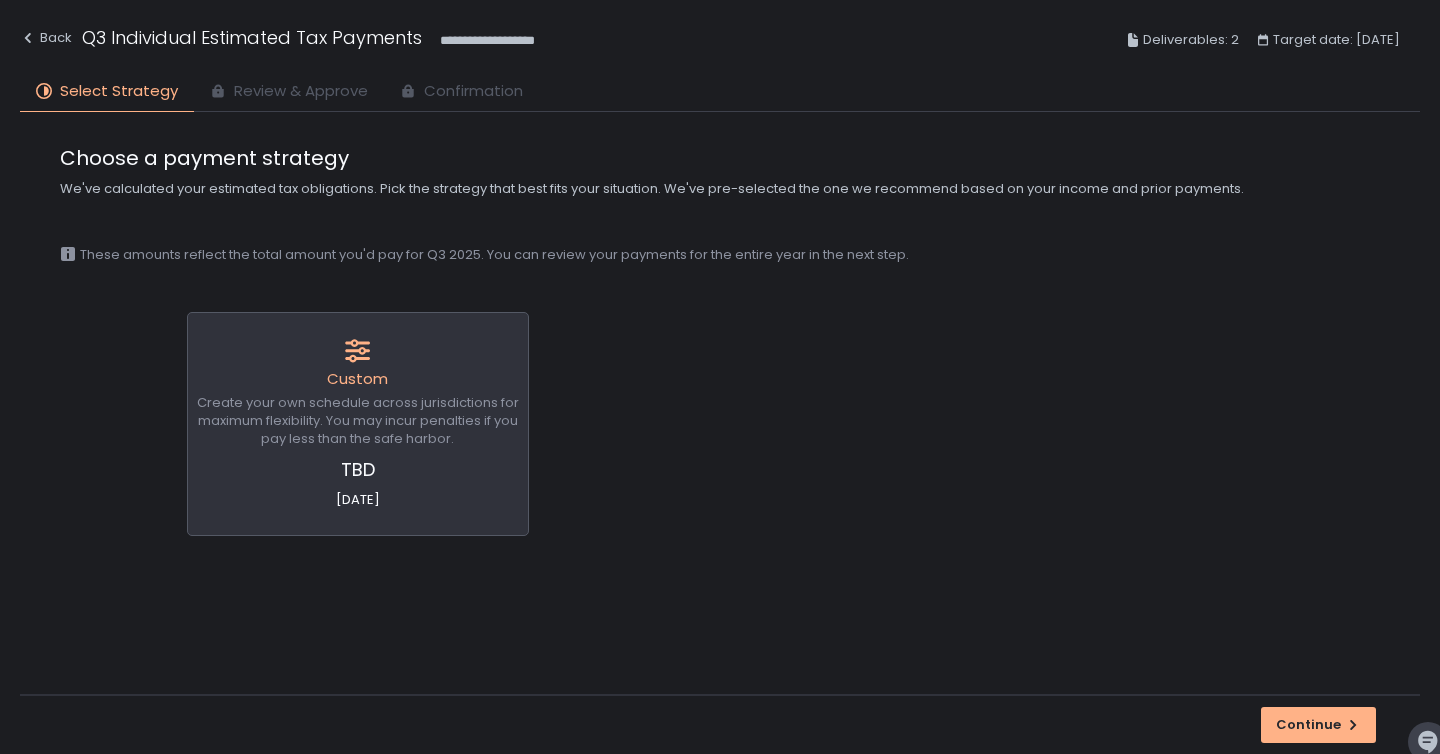 click on "Choose a payment strategy We've calculated your estimated tax obligations. Pick the strategy that best fits your situation. We've pre-selected the one we recommend based on your income and prior payments. These amounts reflect the total amount you'd pay for Q3 2025. You can review your payments for the entire year in the next step. Custom Create your own schedule across jurisdictions for maximum flexibility. You may incur penalties if you pay less than the safe harbor. TBD [DATE]" at bounding box center [720, 403] 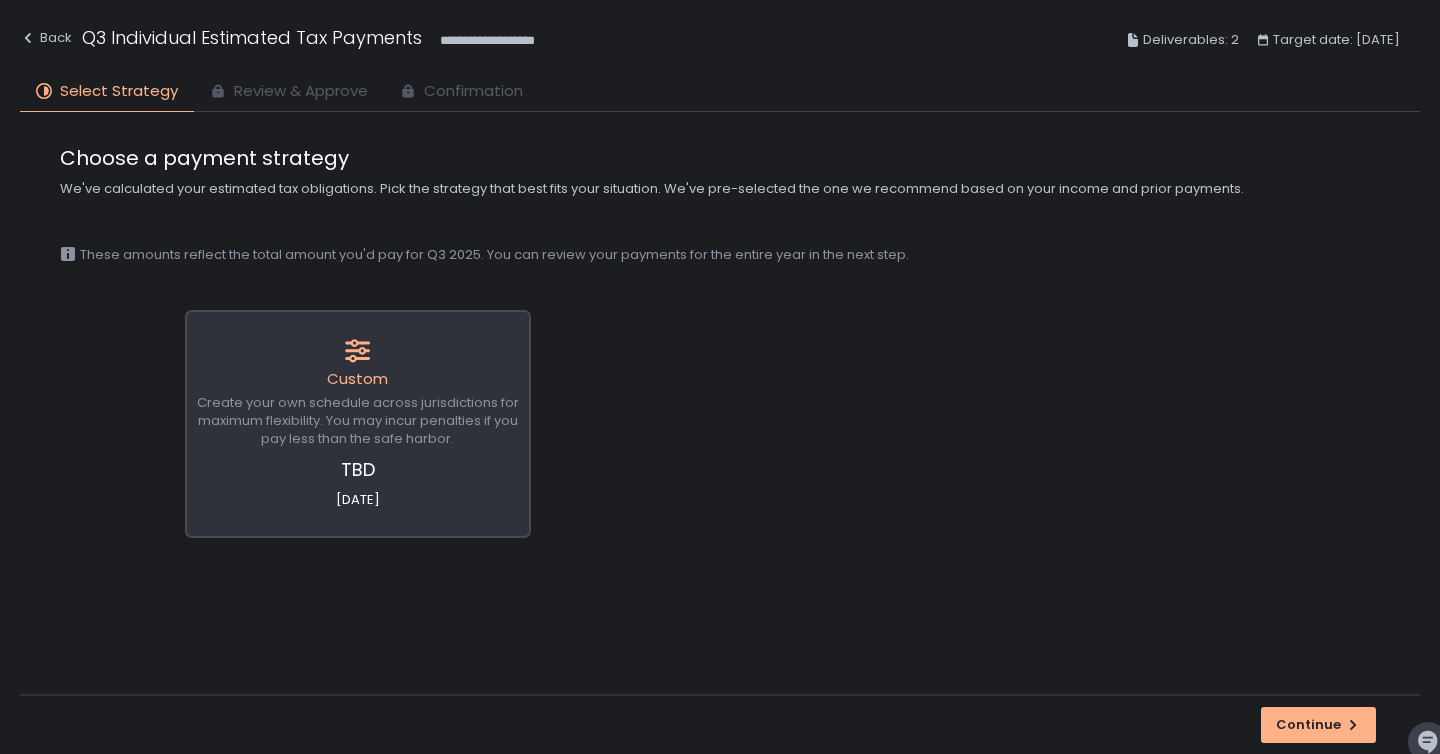 click on "Create your own schedule across jurisdictions for maximum flexibility. You may incur penalties if you pay less than the safe harbor." at bounding box center (358, 421) 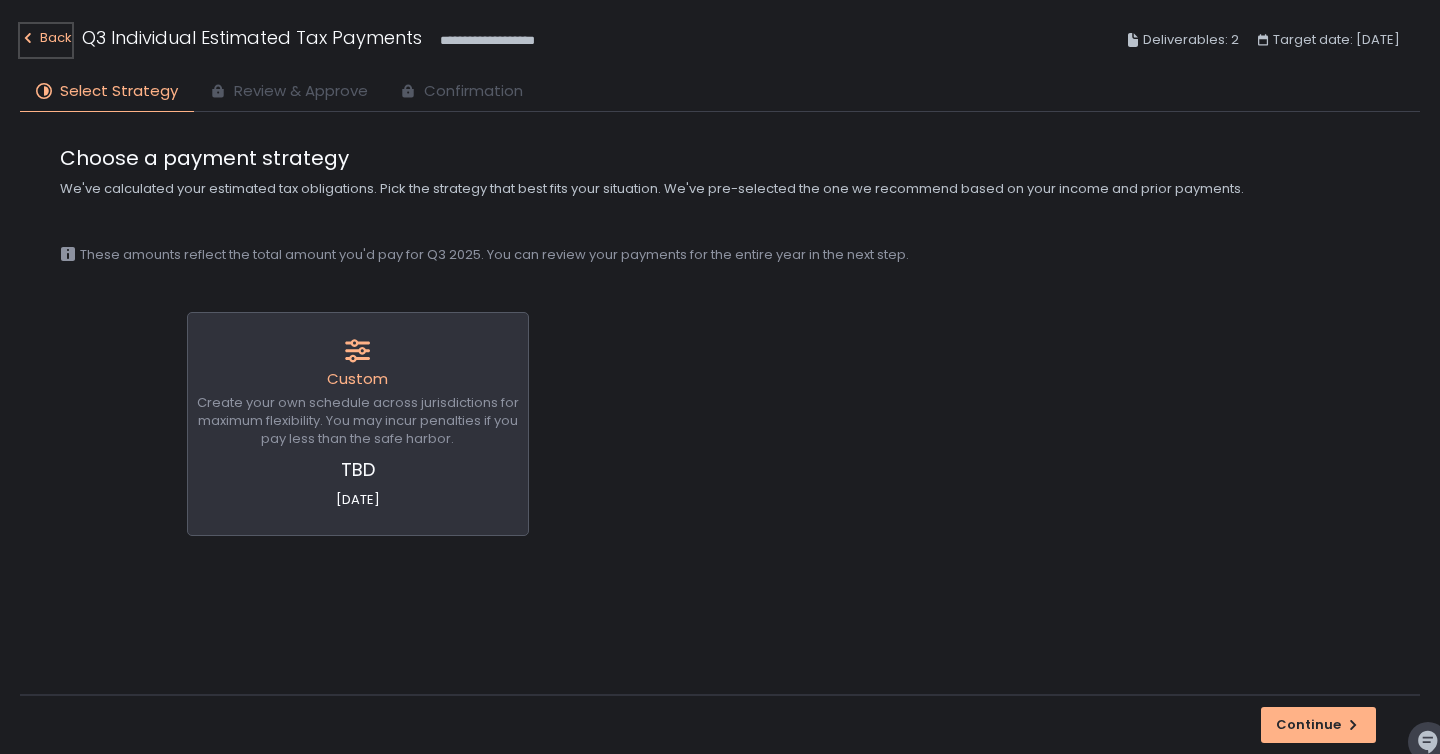 click on "Back" 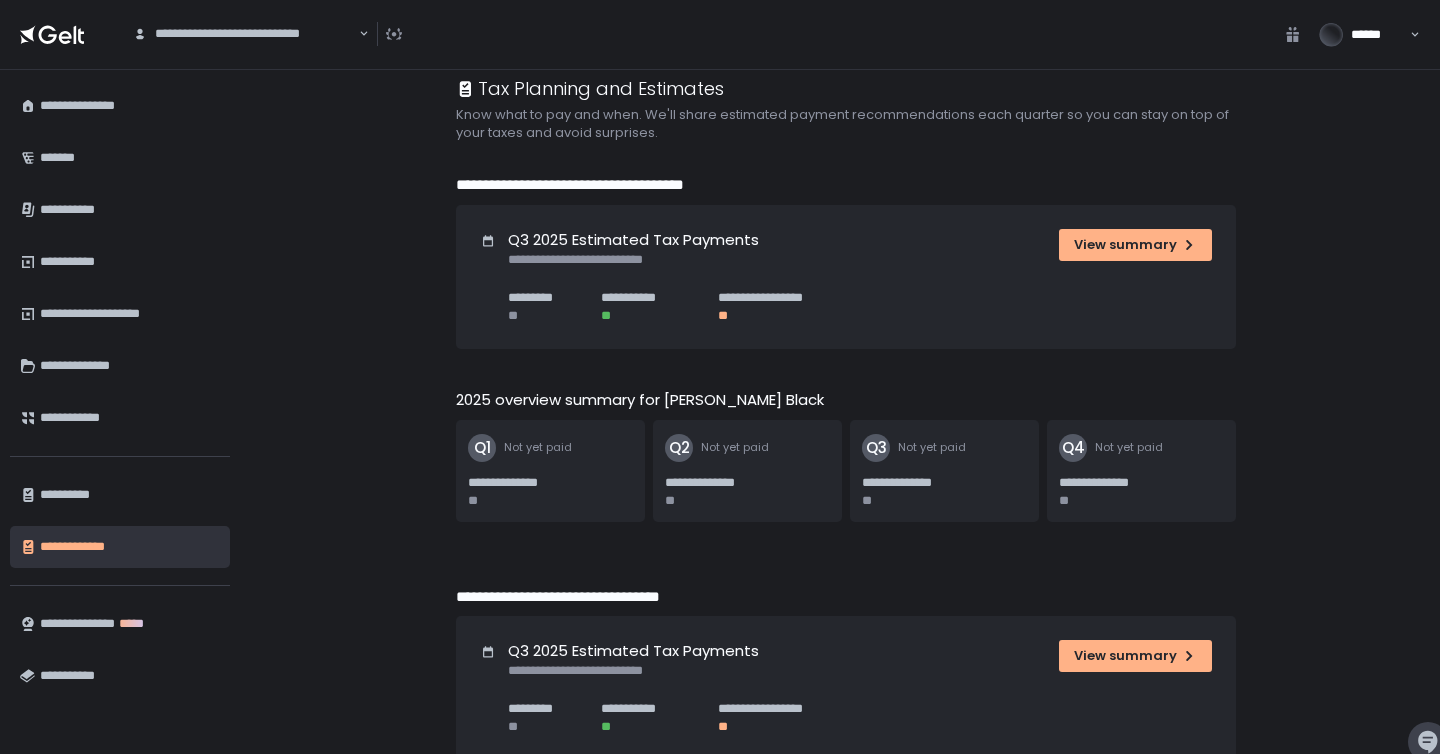 scroll, scrollTop: 226, scrollLeft: 0, axis: vertical 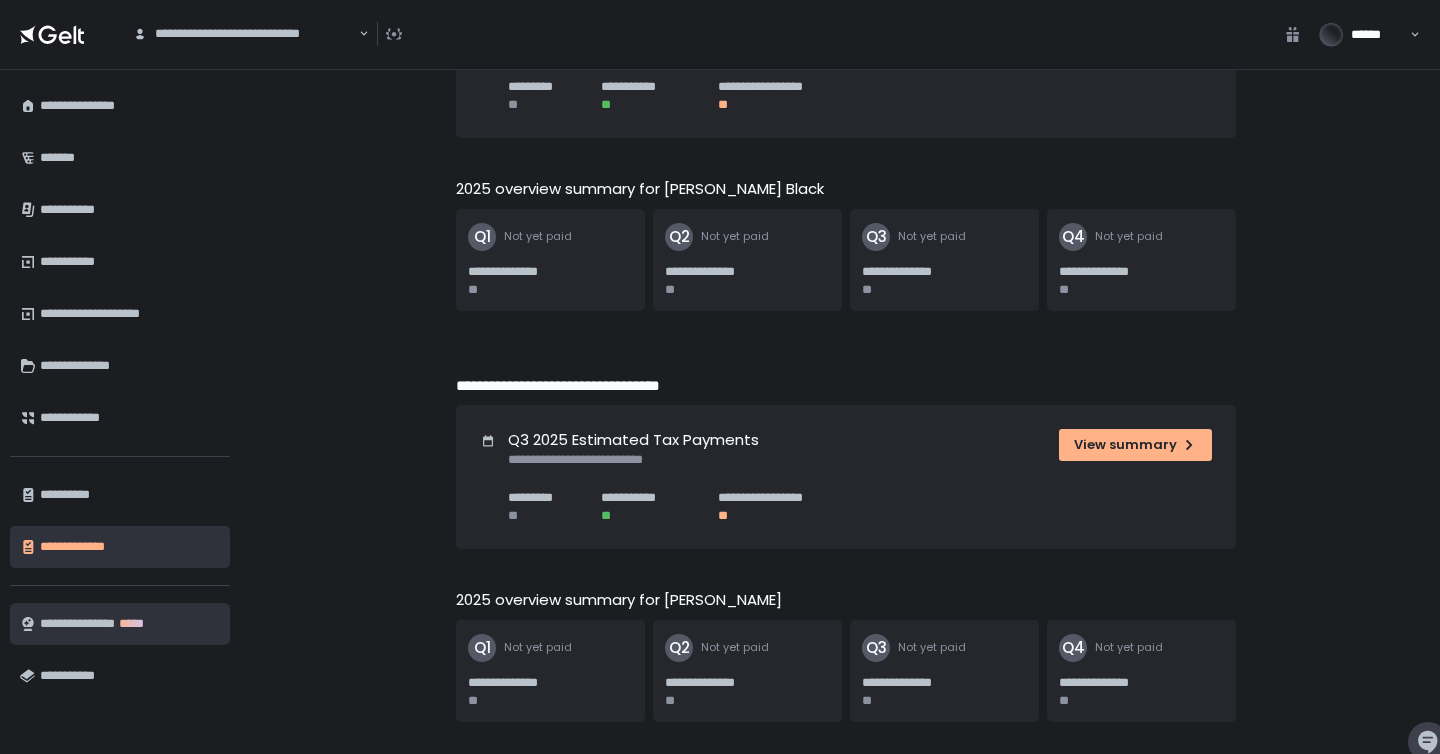 click on "*****" 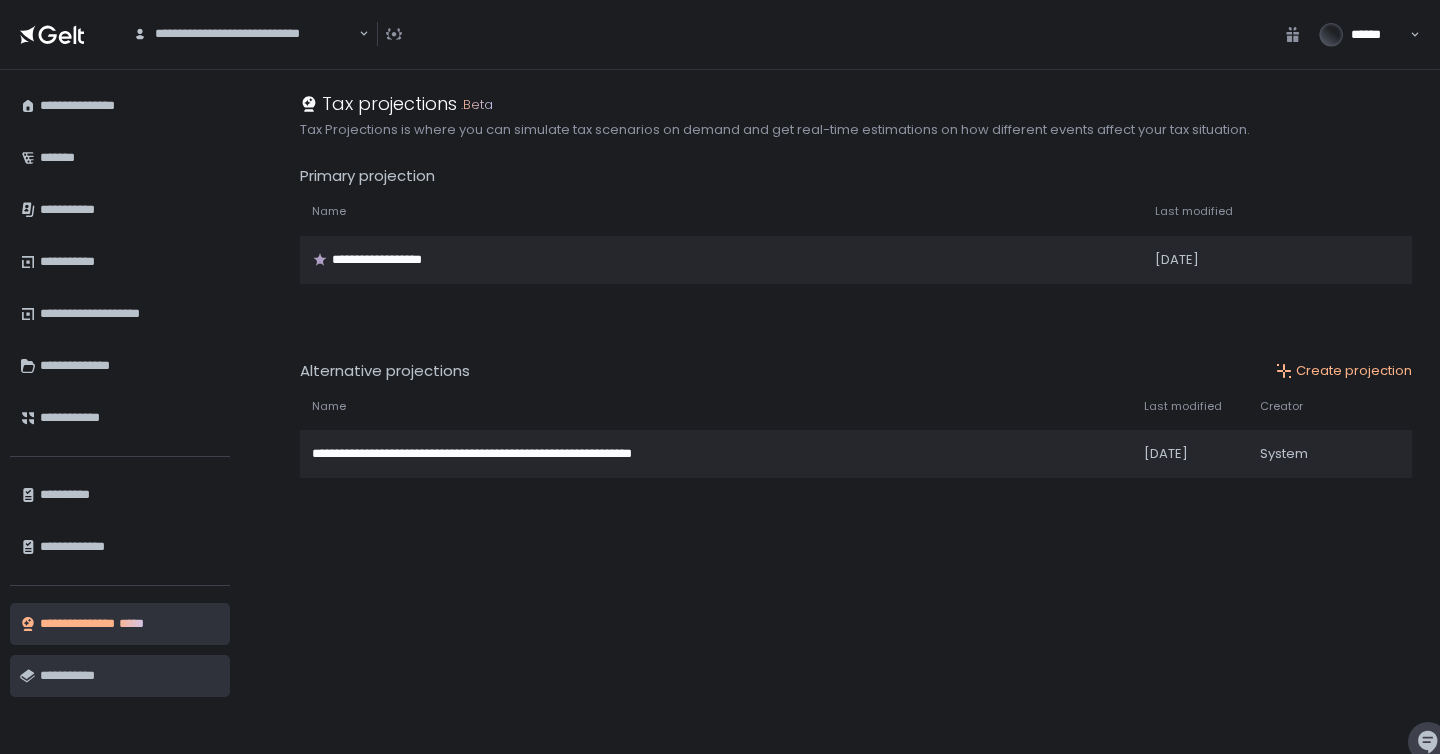 click on "**********" at bounding box center [130, 676] 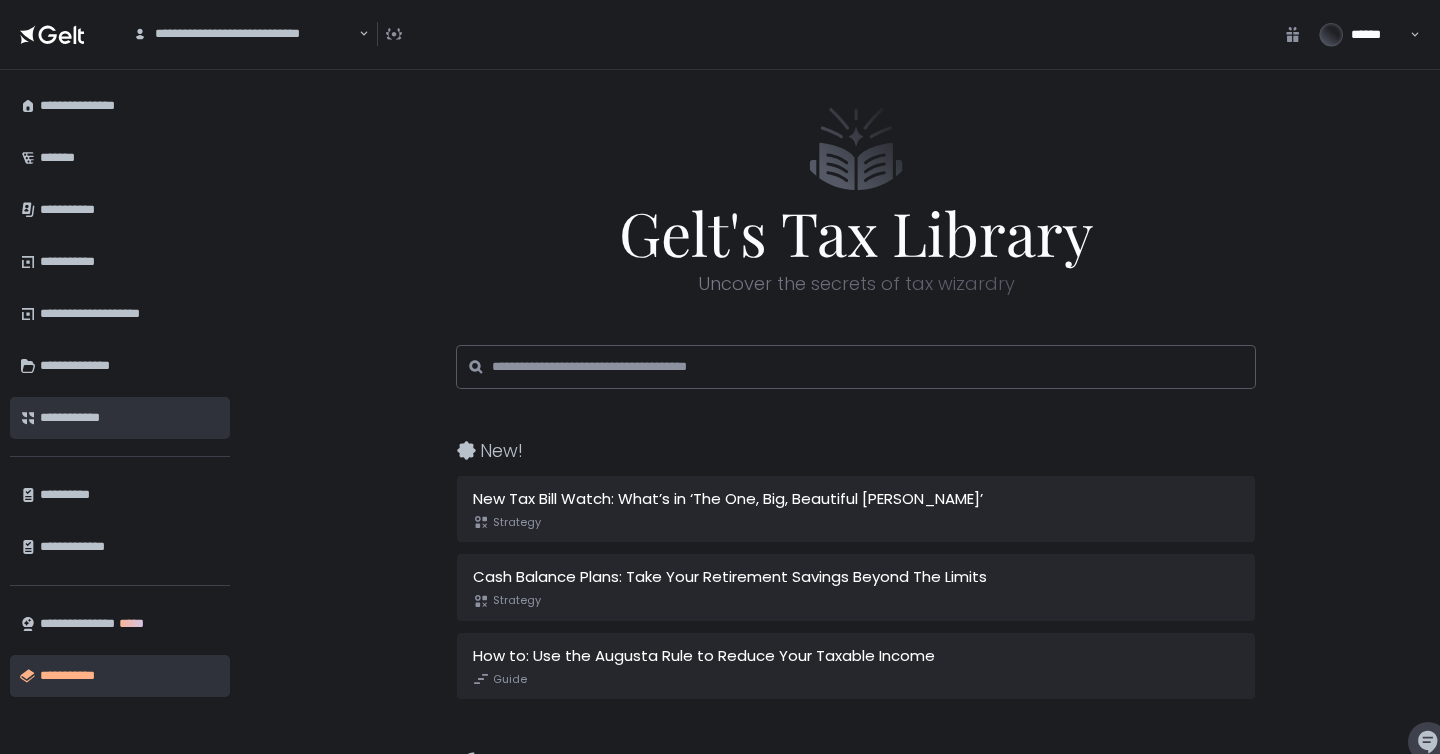 click on "**********" at bounding box center (130, 418) 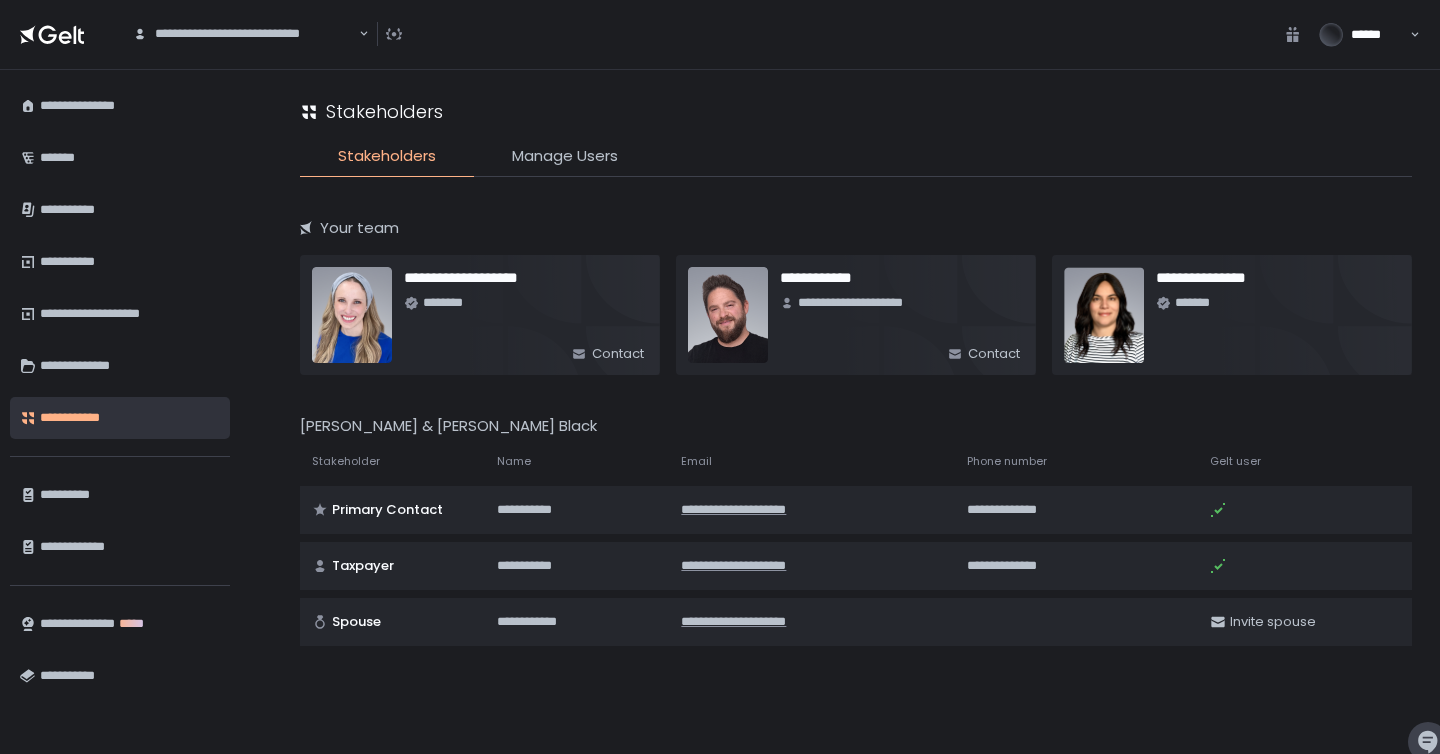 click on "******" at bounding box center [1357, 35] 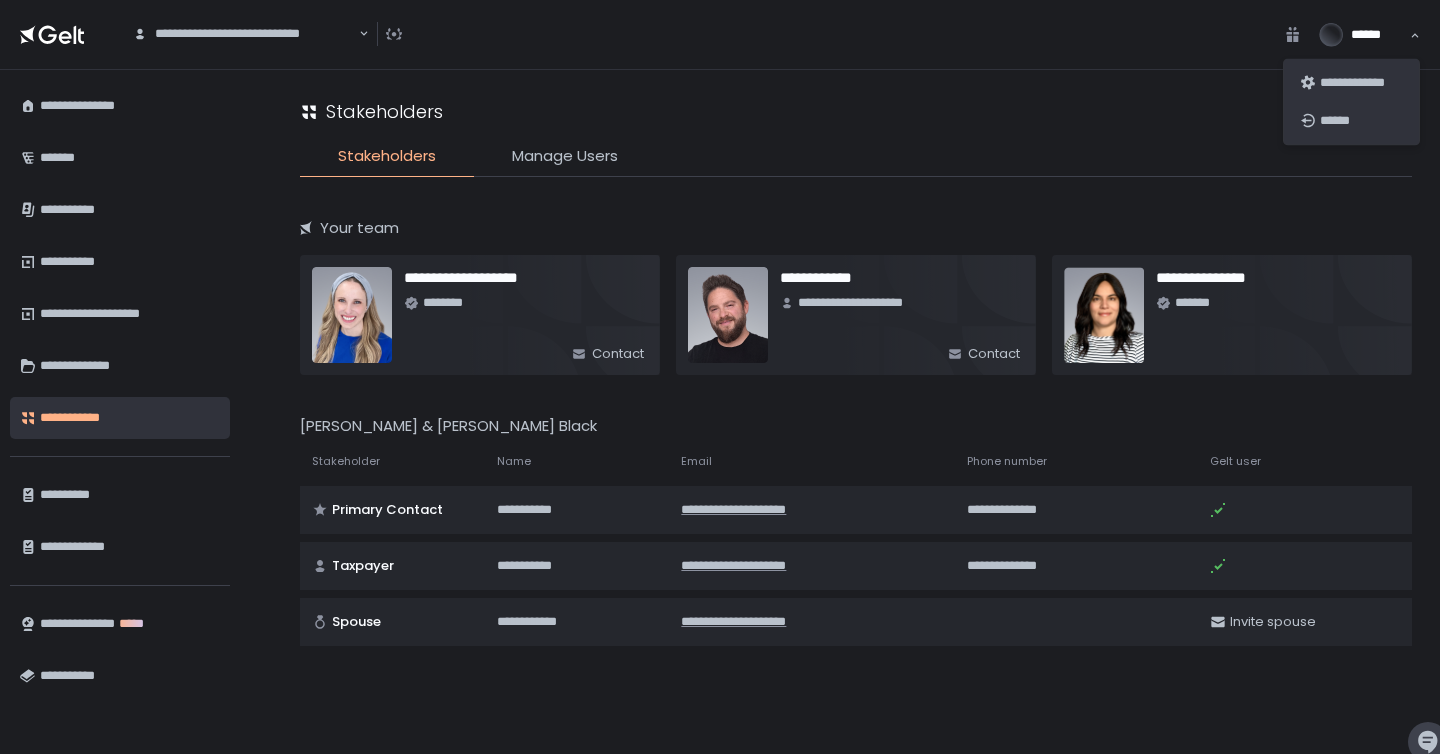 click on "**********" 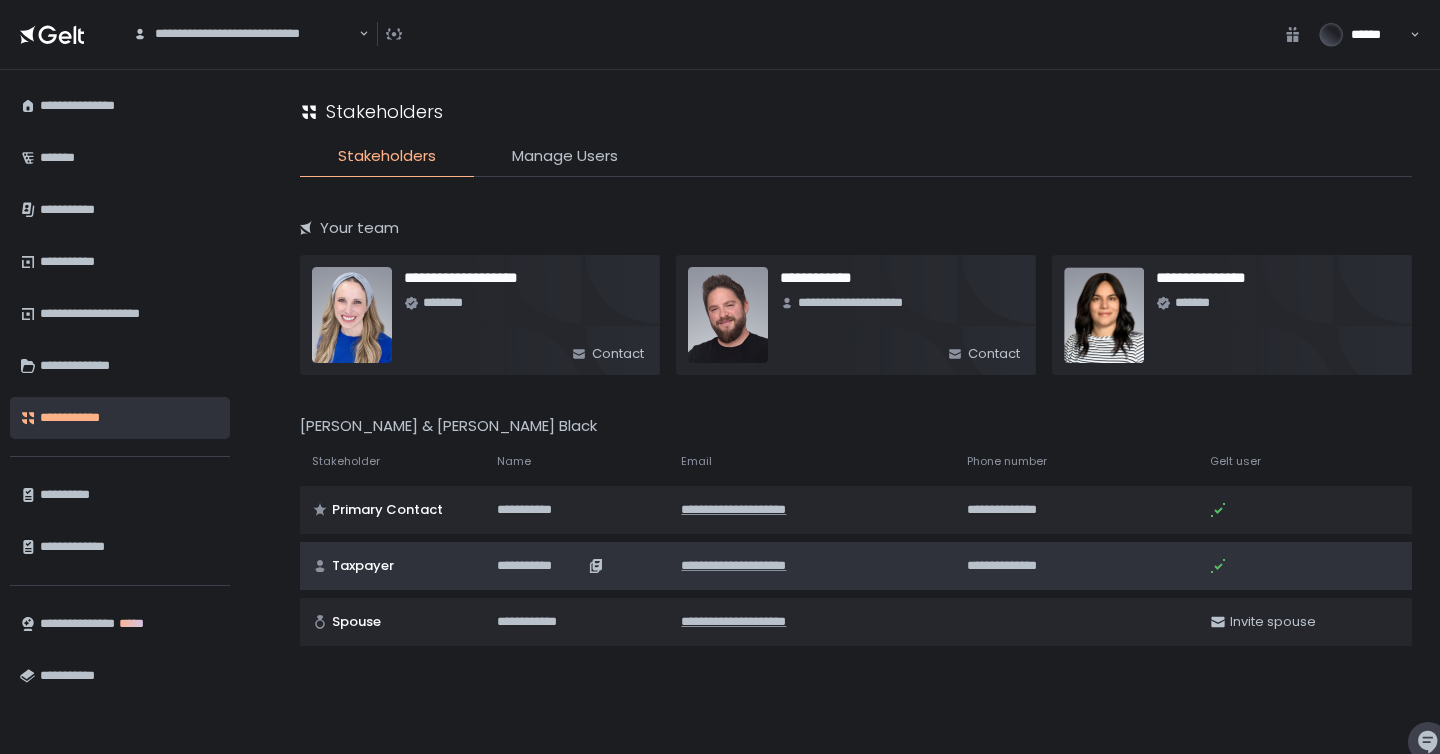 click on "**********" 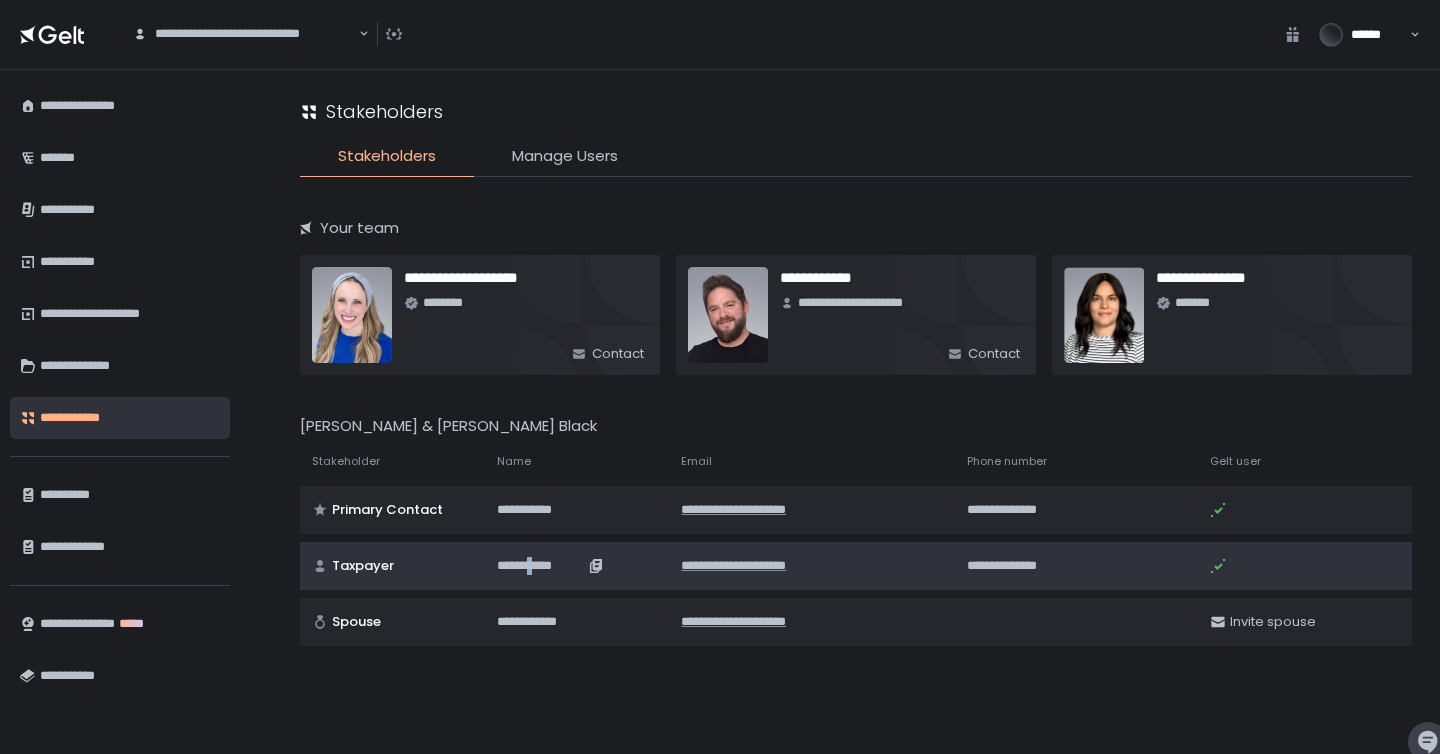 click on "**********" 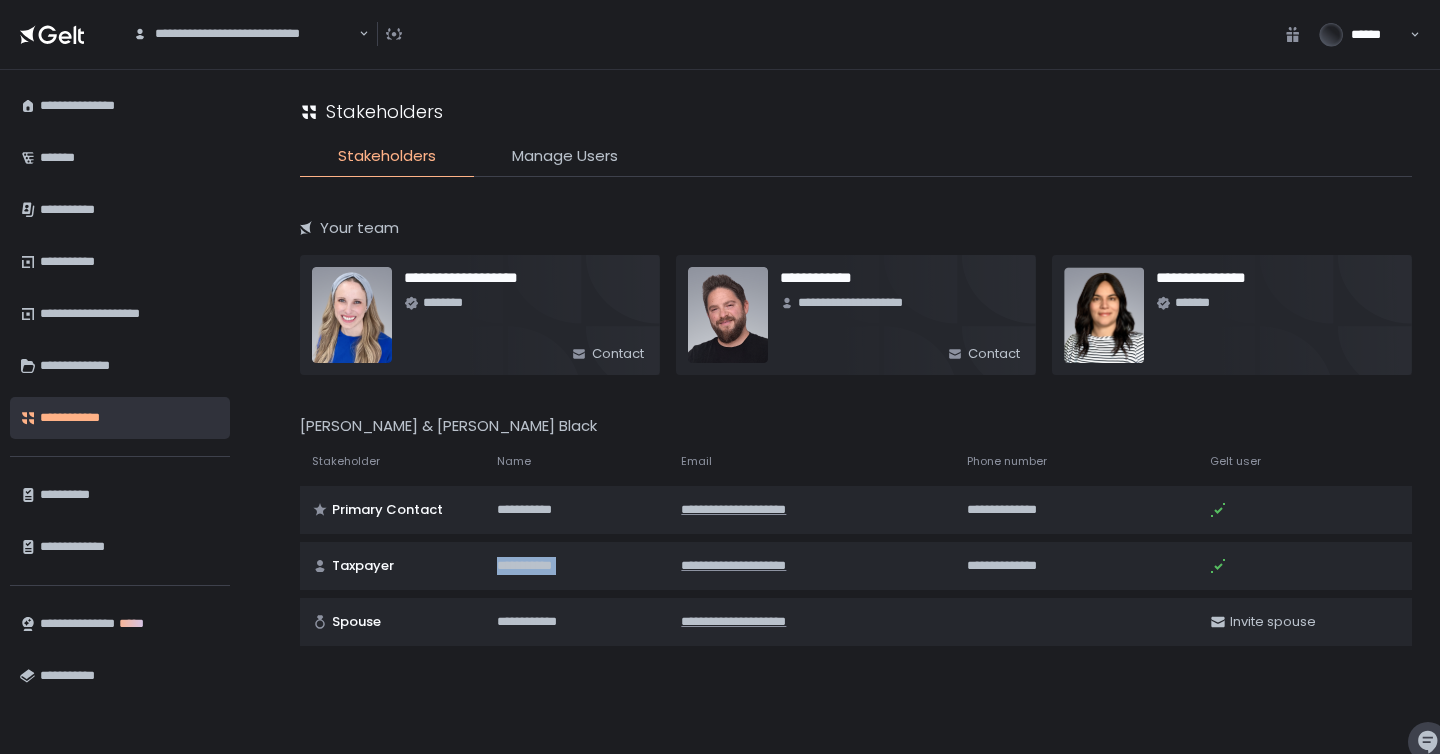 click on "**********" at bounding box center [856, 411] 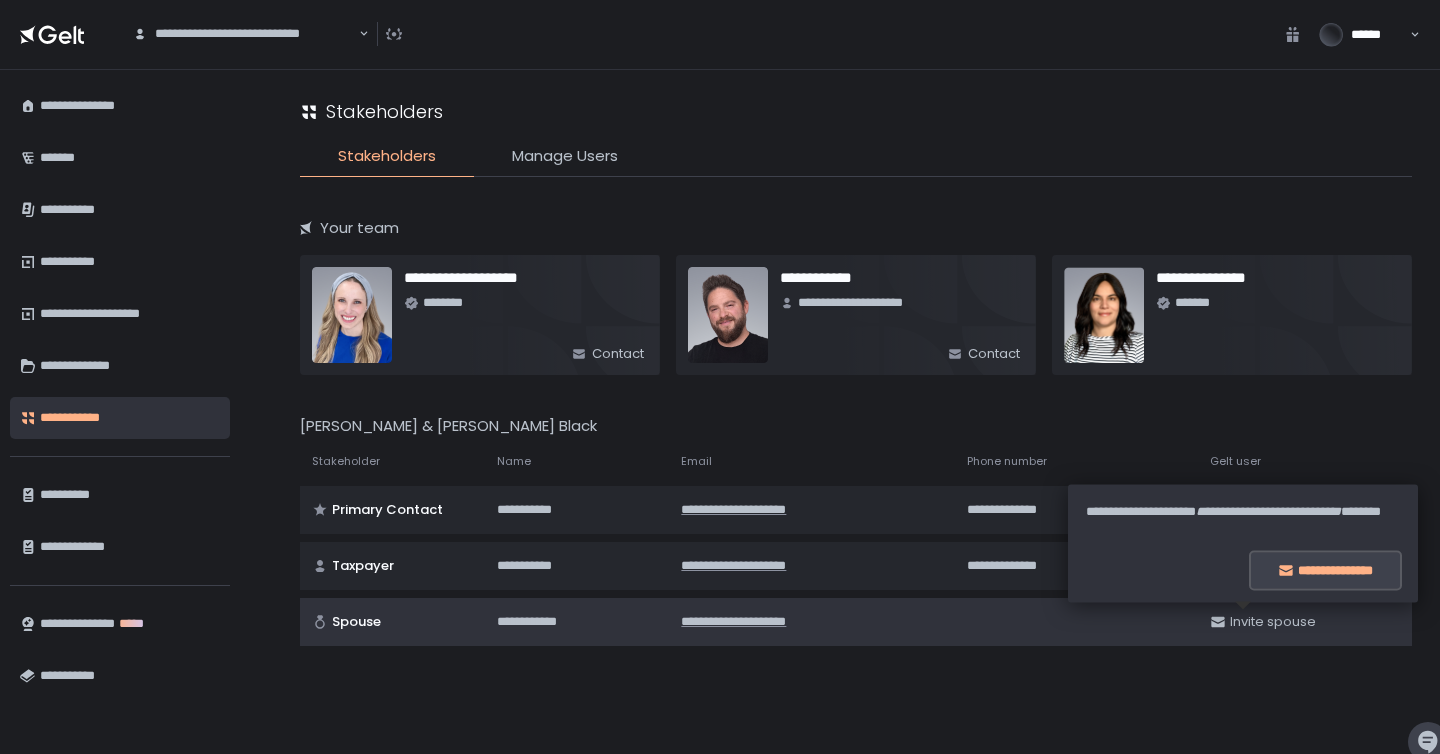 click on "**********" 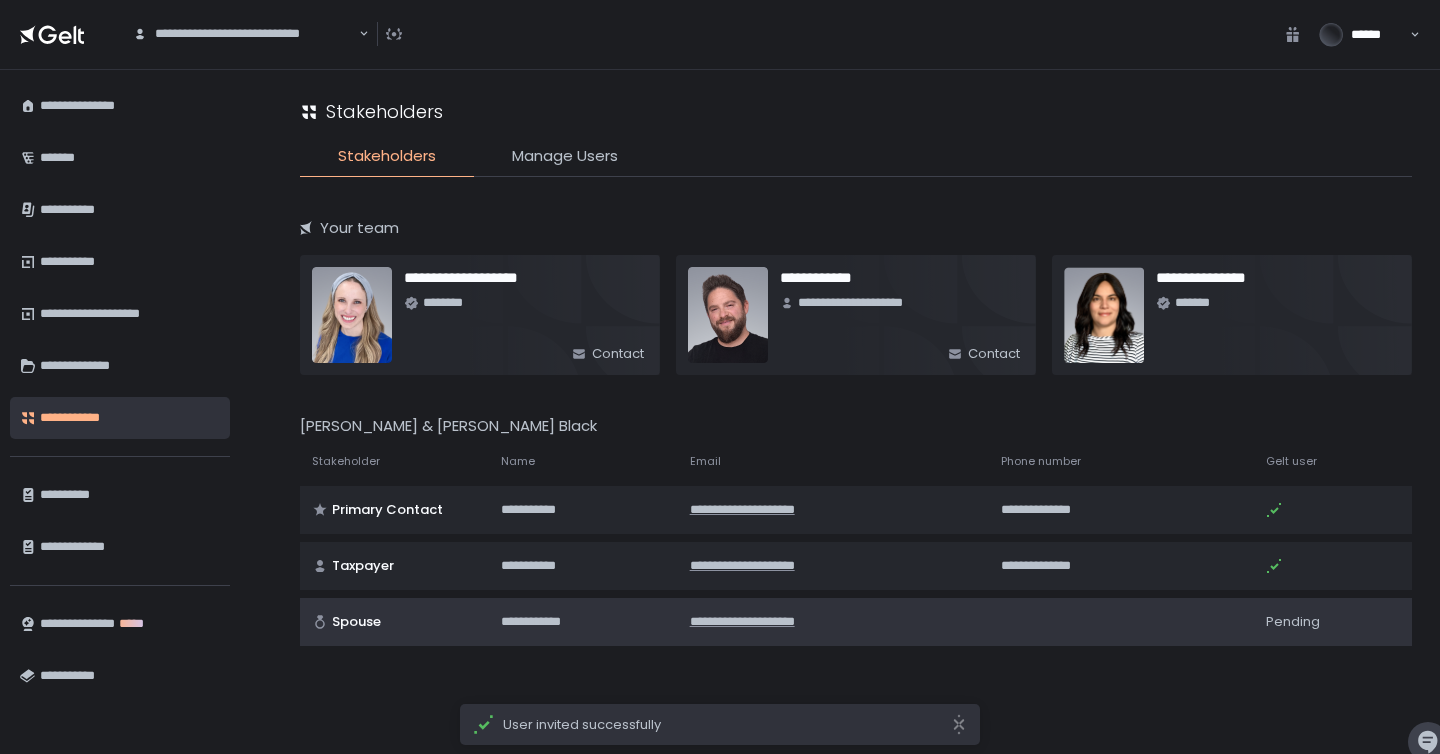 click on "**********" at bounding box center [856, 411] 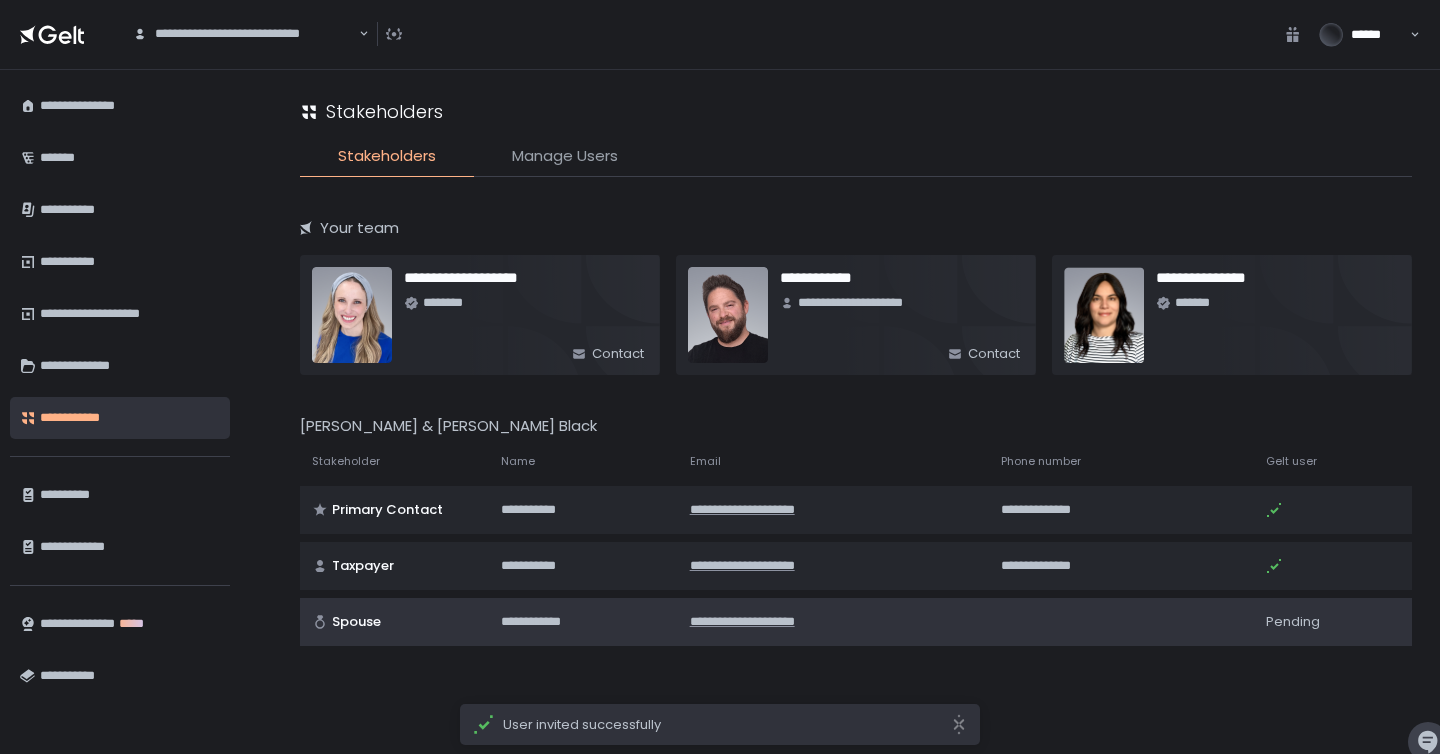 click on "Manage Users" at bounding box center [565, 156] 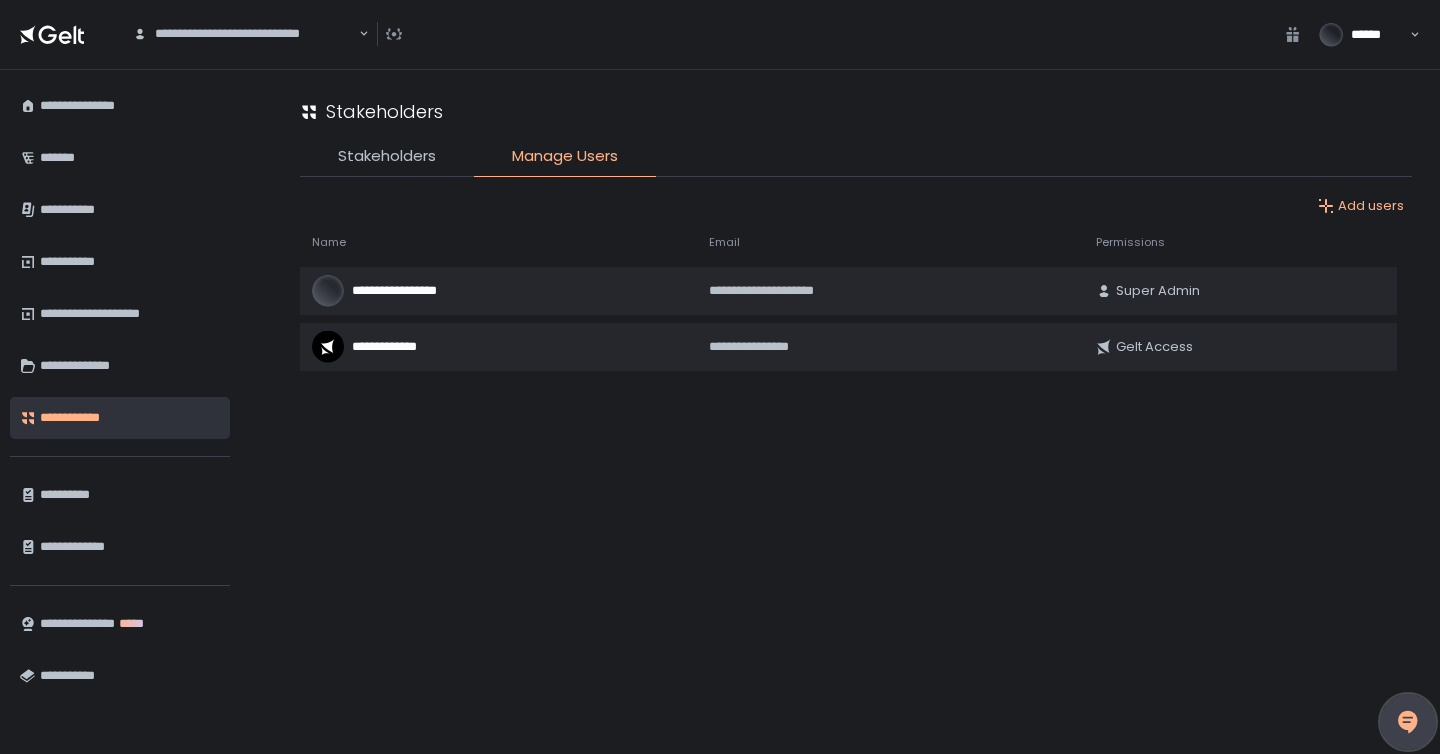 click 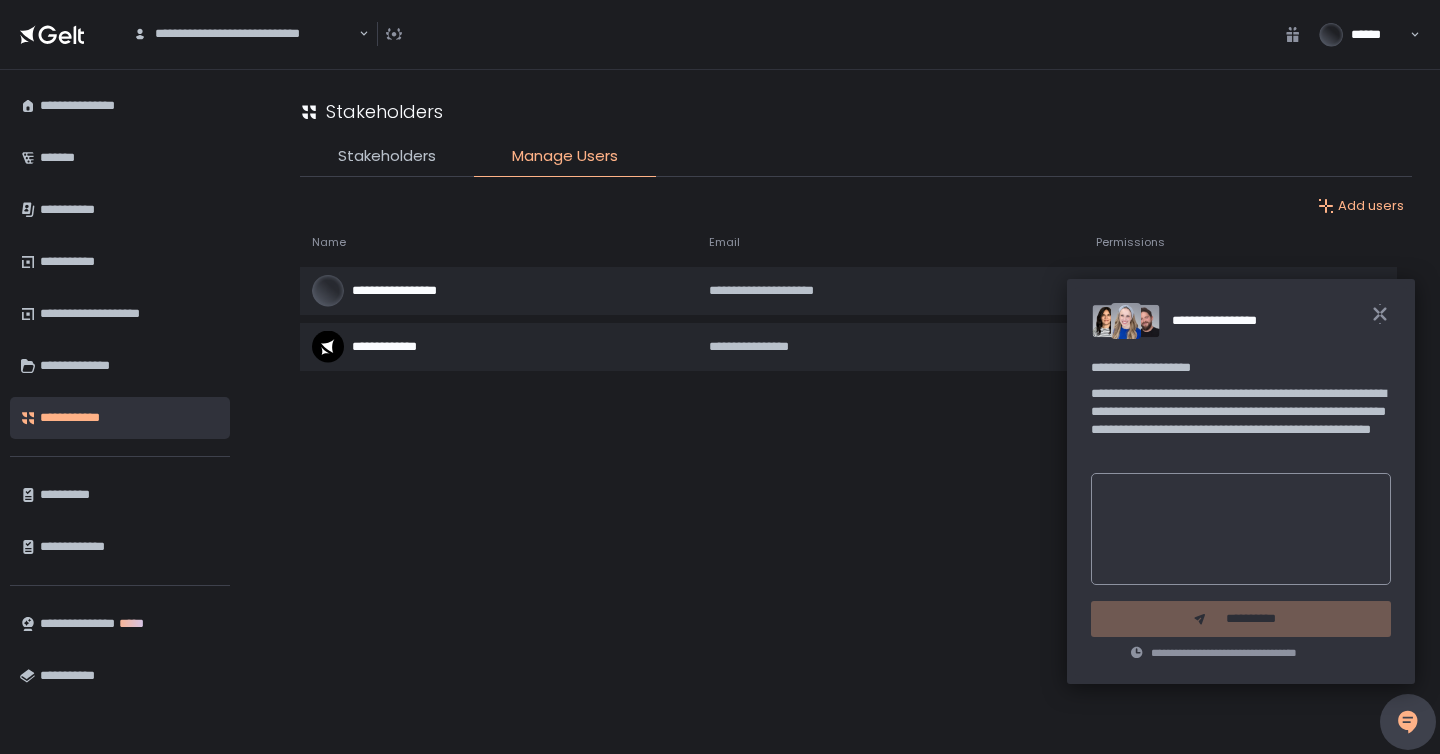 click 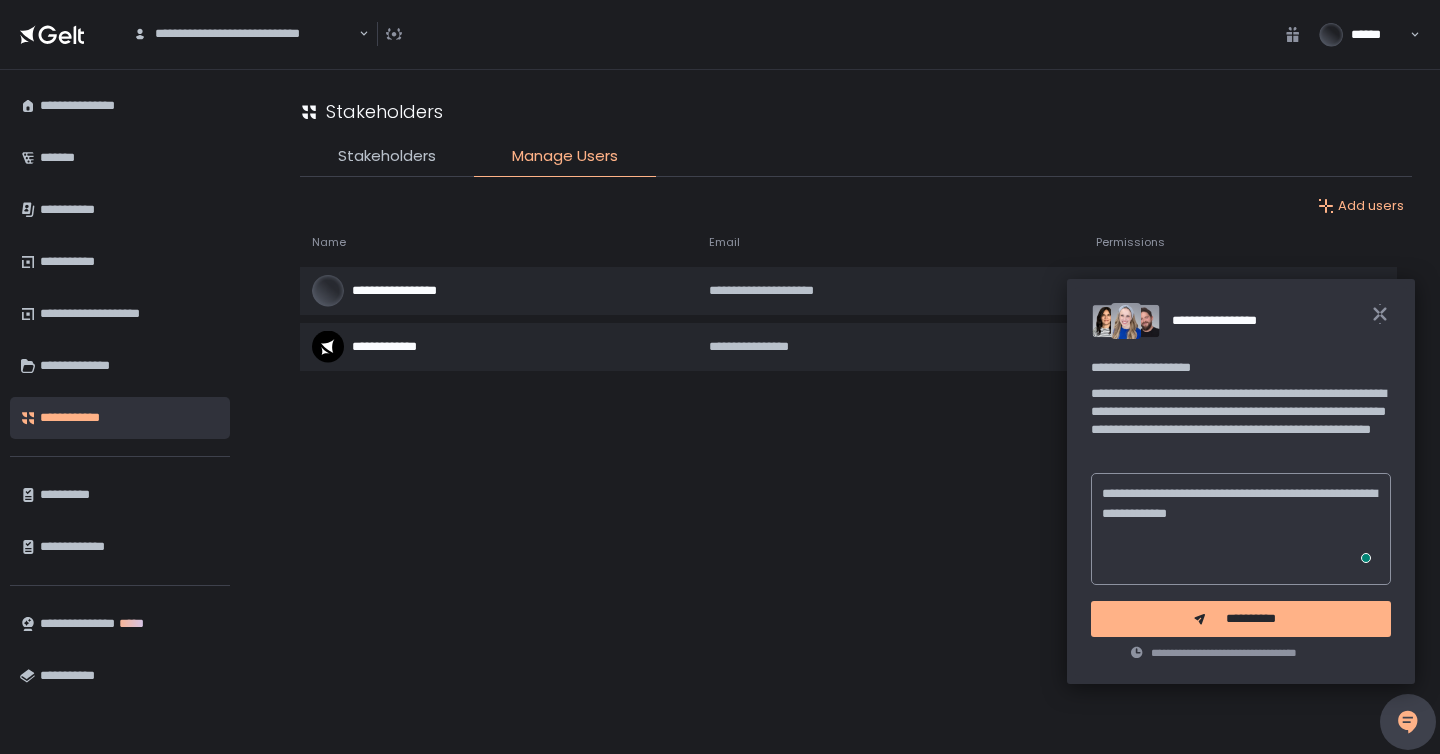 type on "**********" 